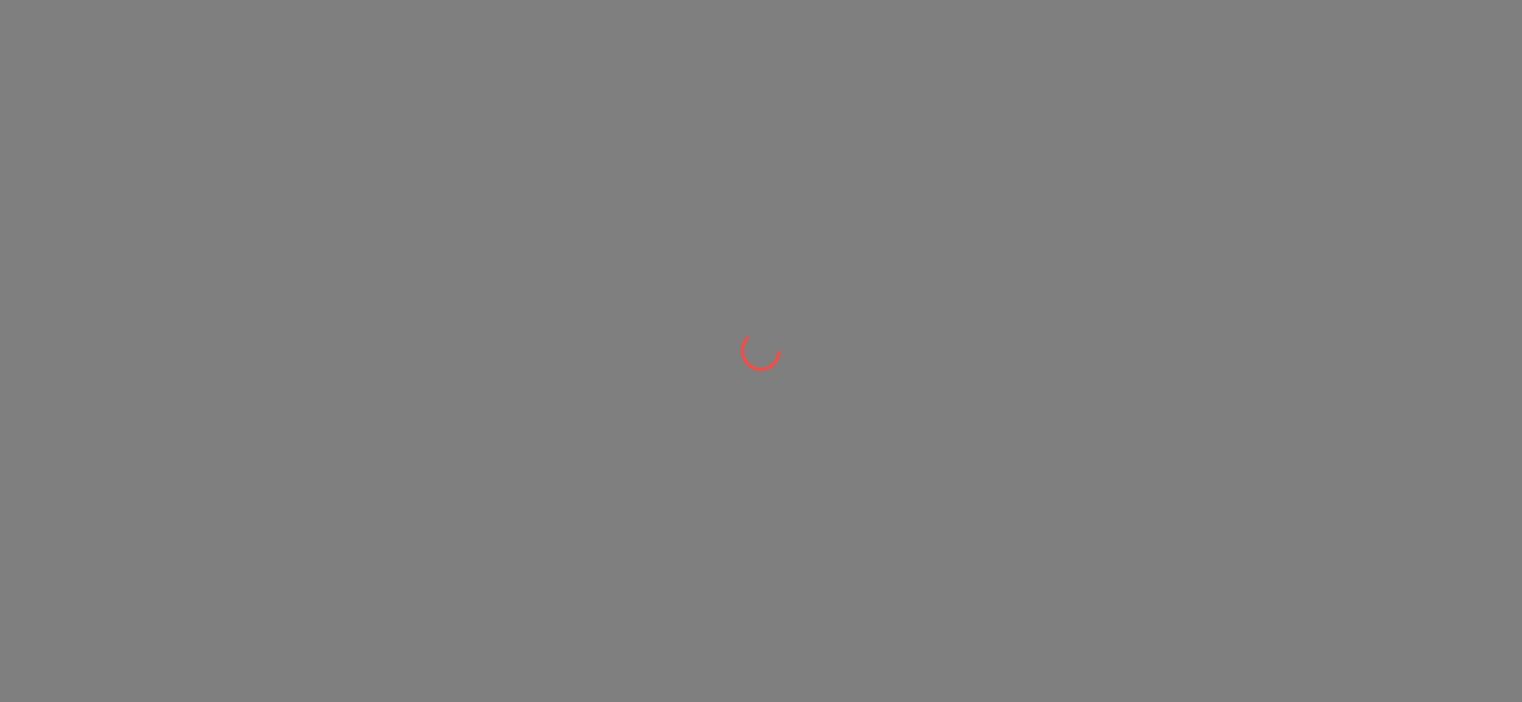 scroll, scrollTop: 0, scrollLeft: 0, axis: both 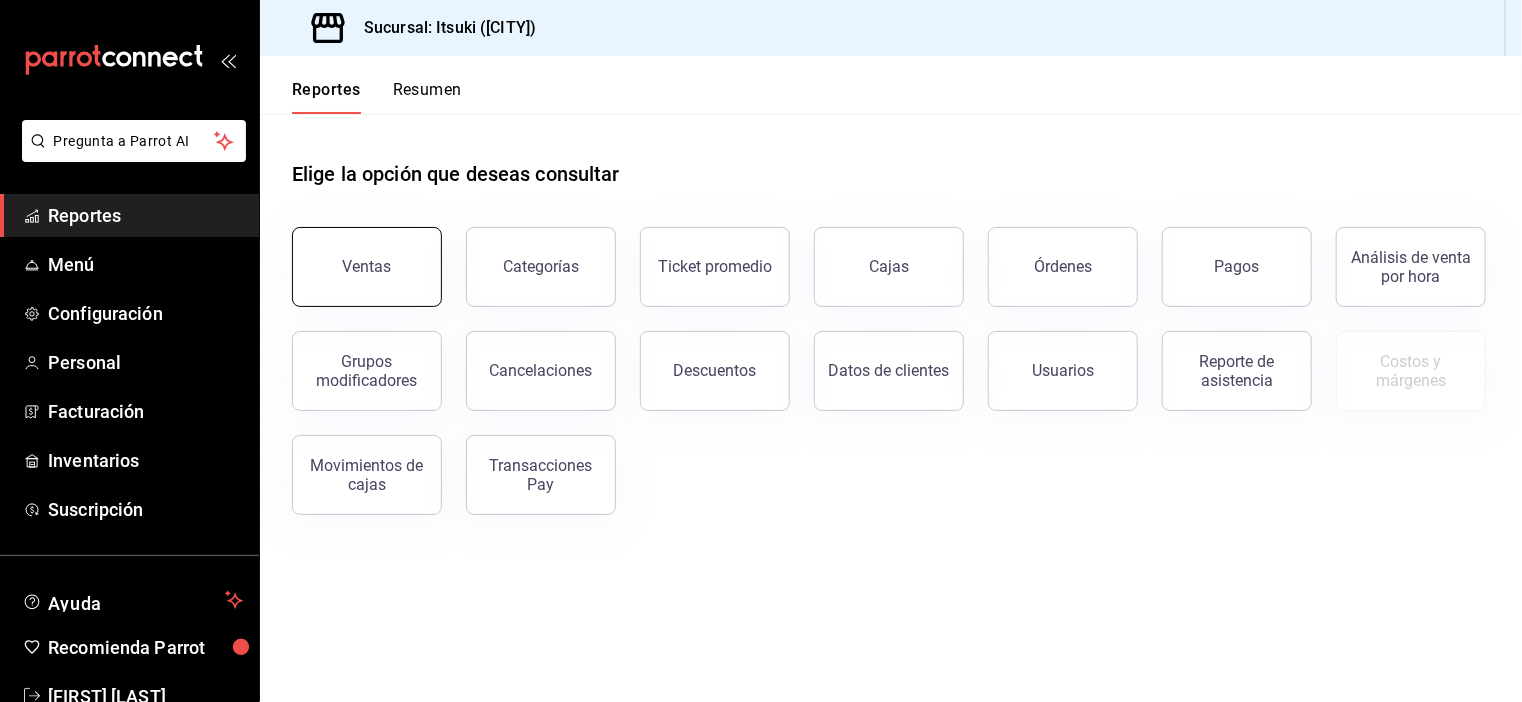 click on "Ventas" at bounding box center (367, 267) 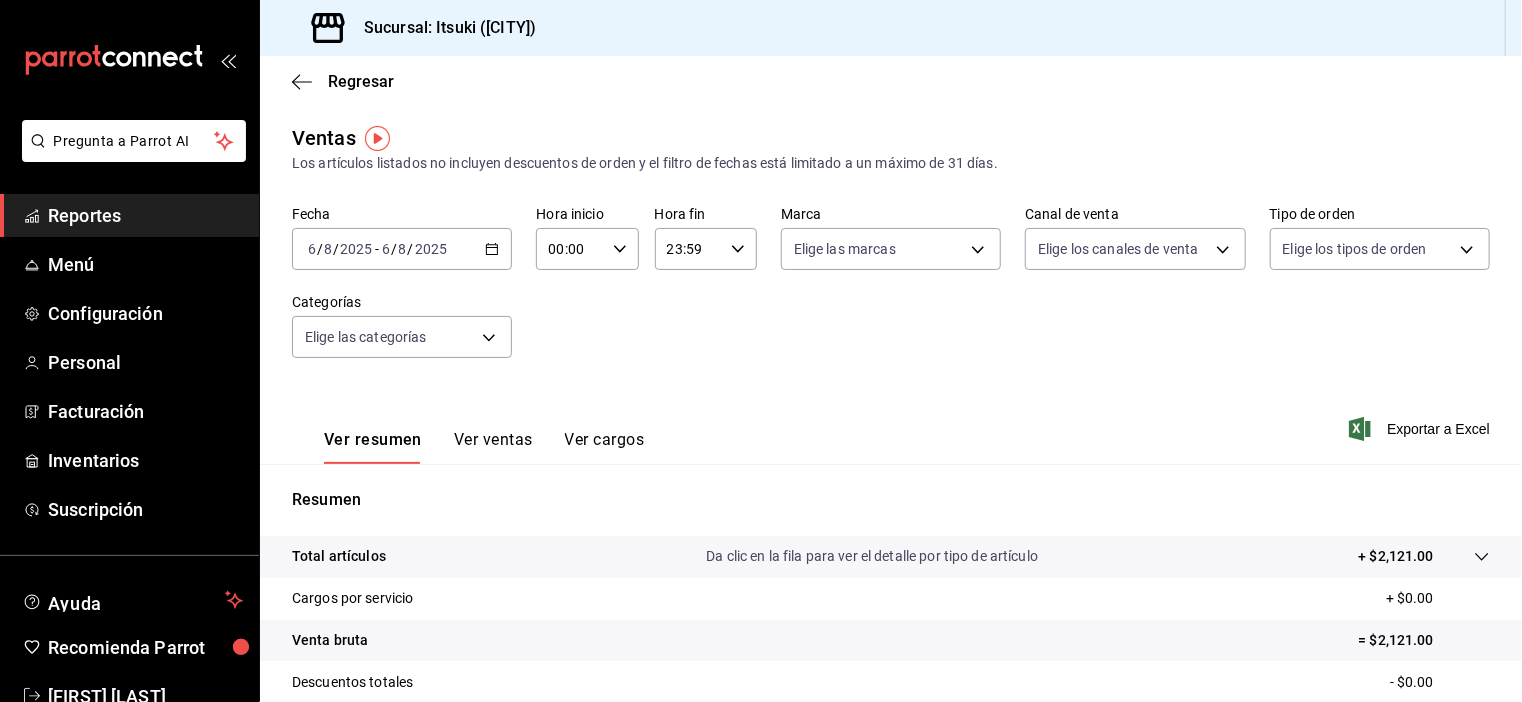 click on "2025-08-06 6 / 8 / 2025 - 2025-08-06 6 / 8 / 2025" at bounding box center [402, 249] 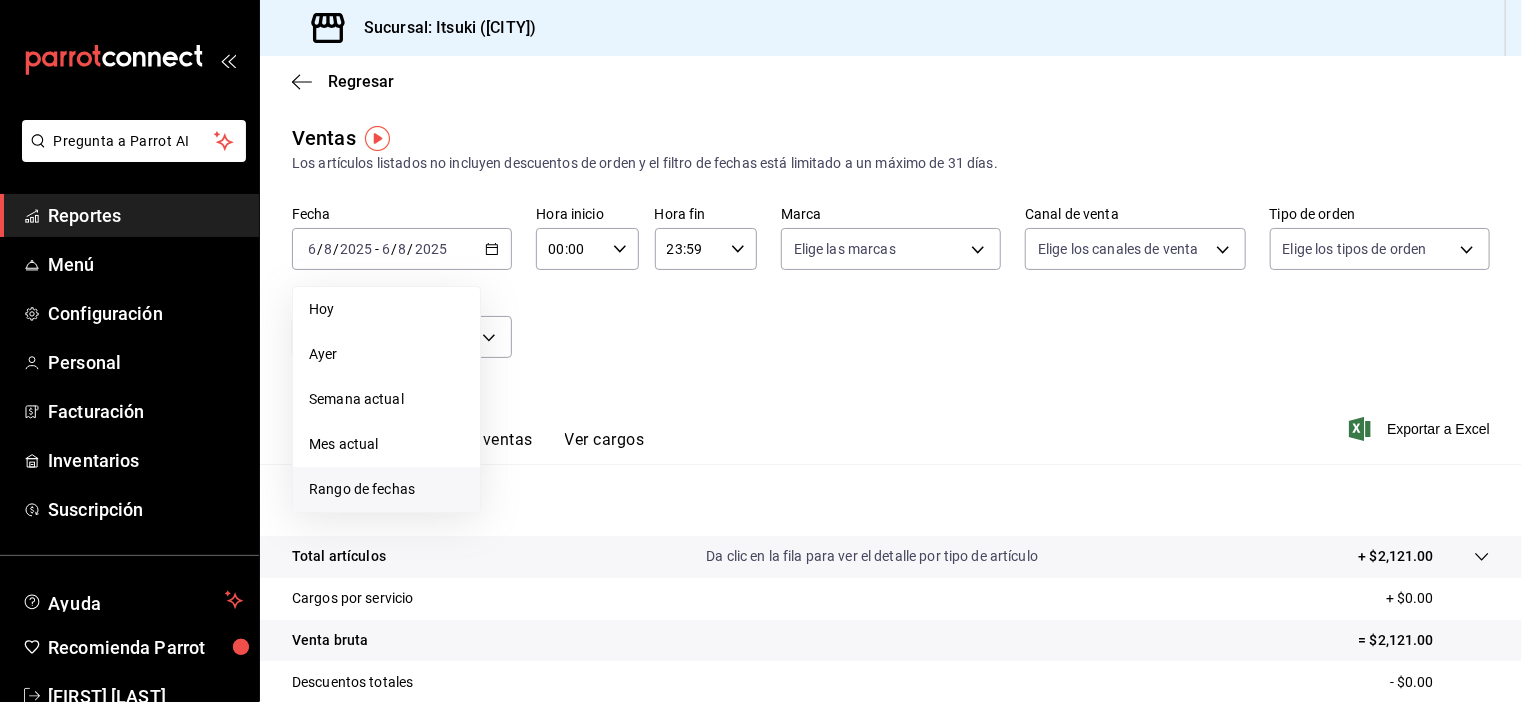 click on "Rango de fechas" at bounding box center (386, 489) 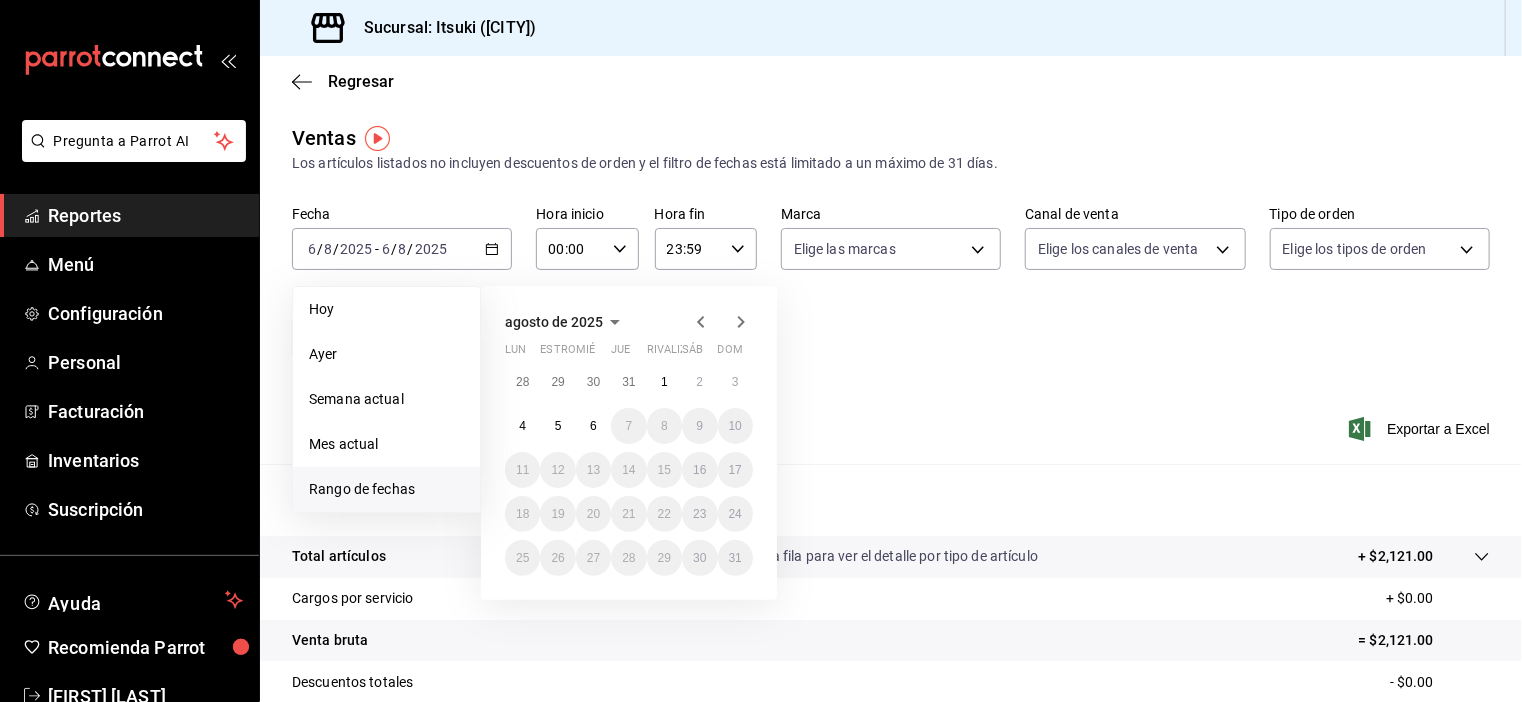 click 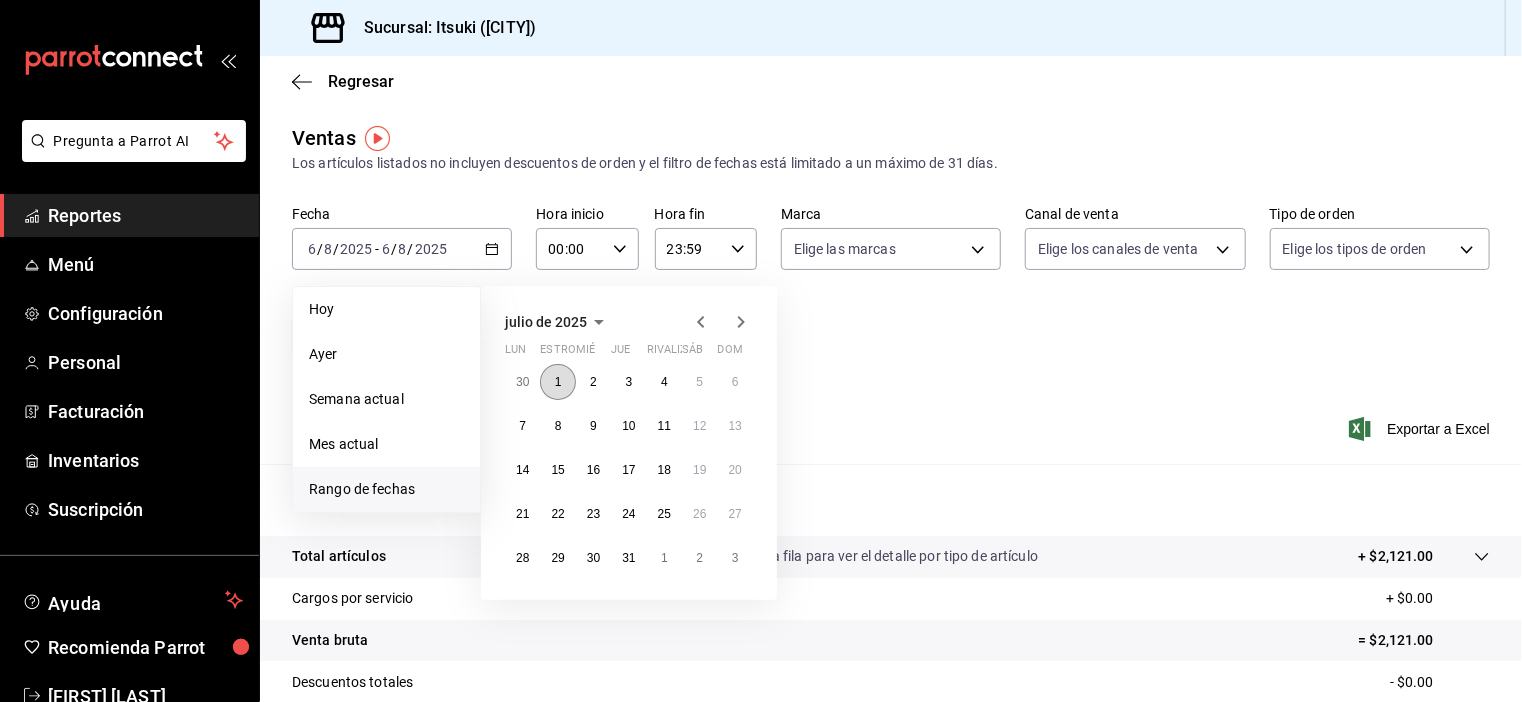 click on "1" at bounding box center (558, 382) 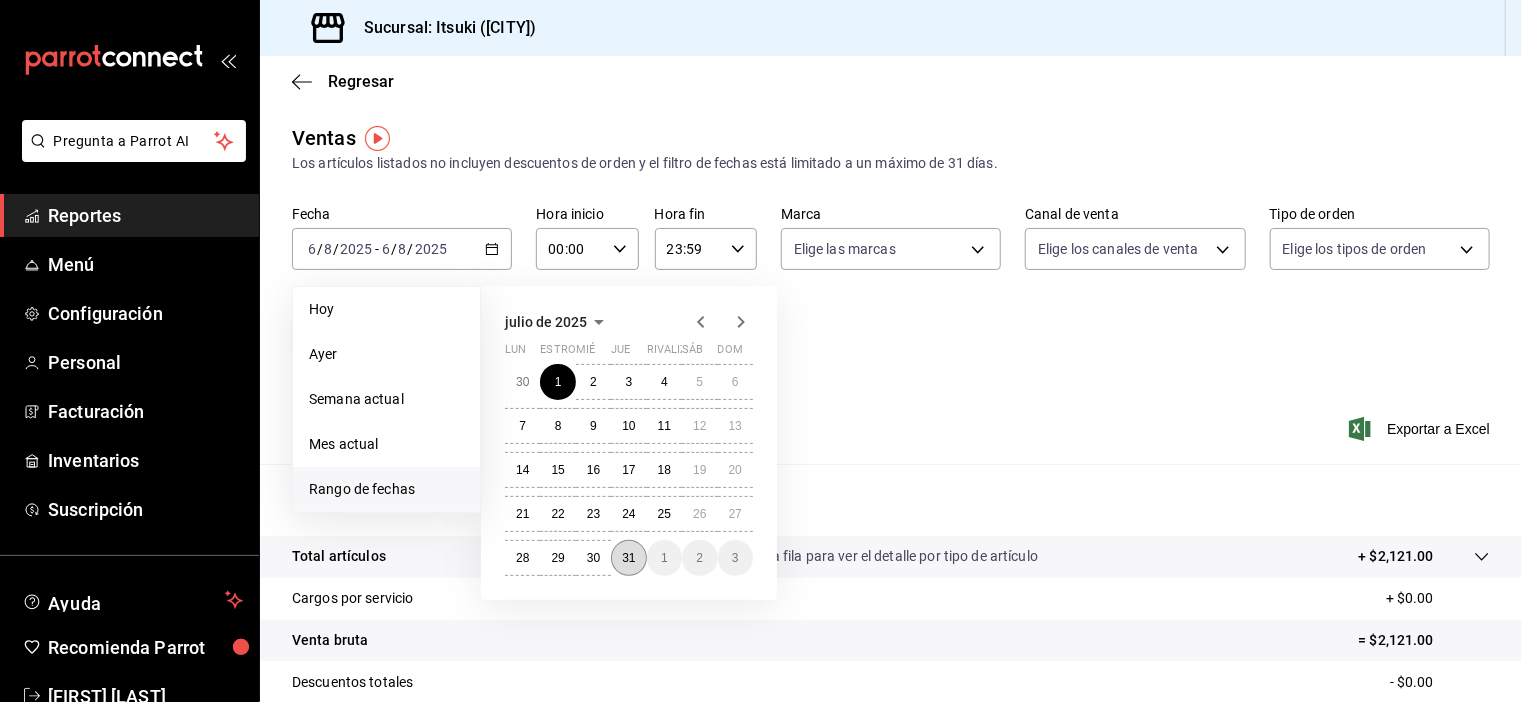 click on "31" at bounding box center (628, 558) 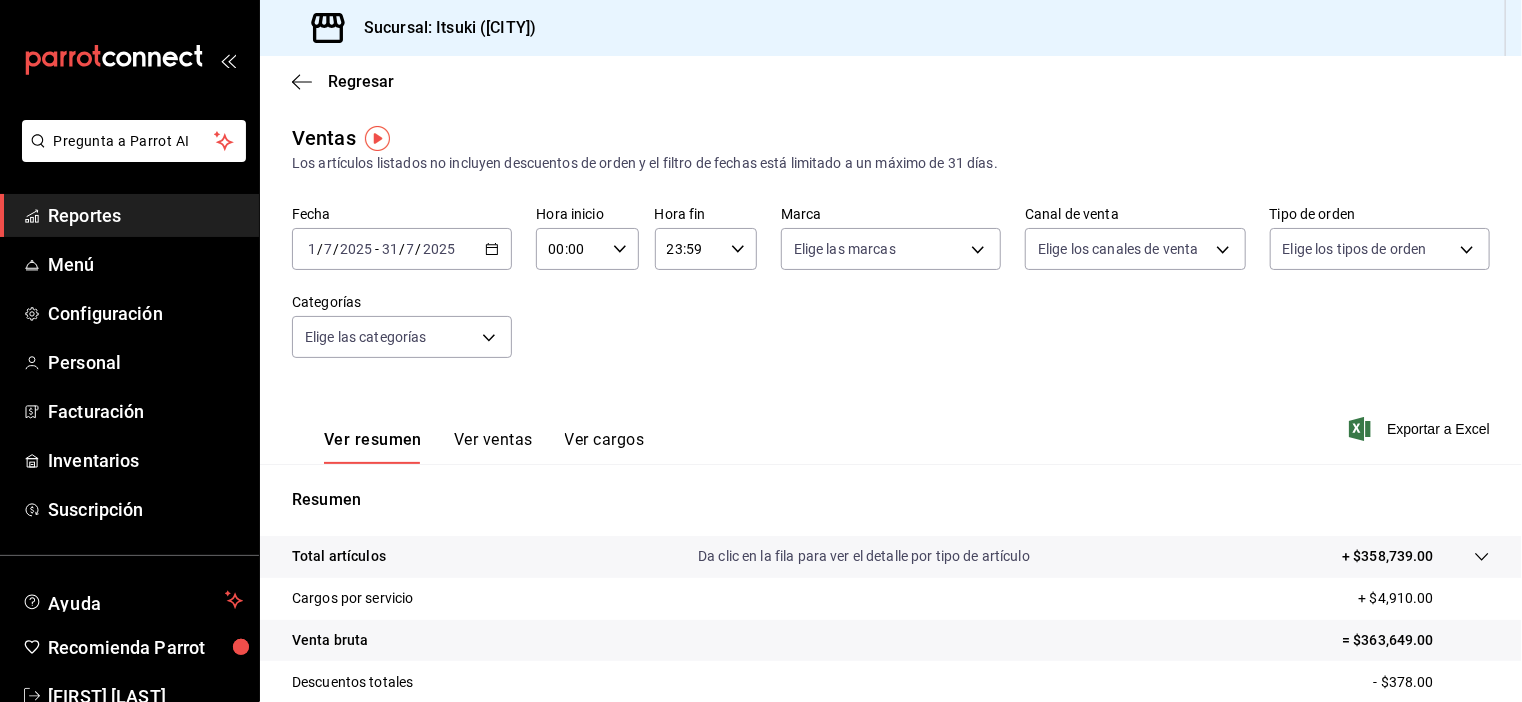 click 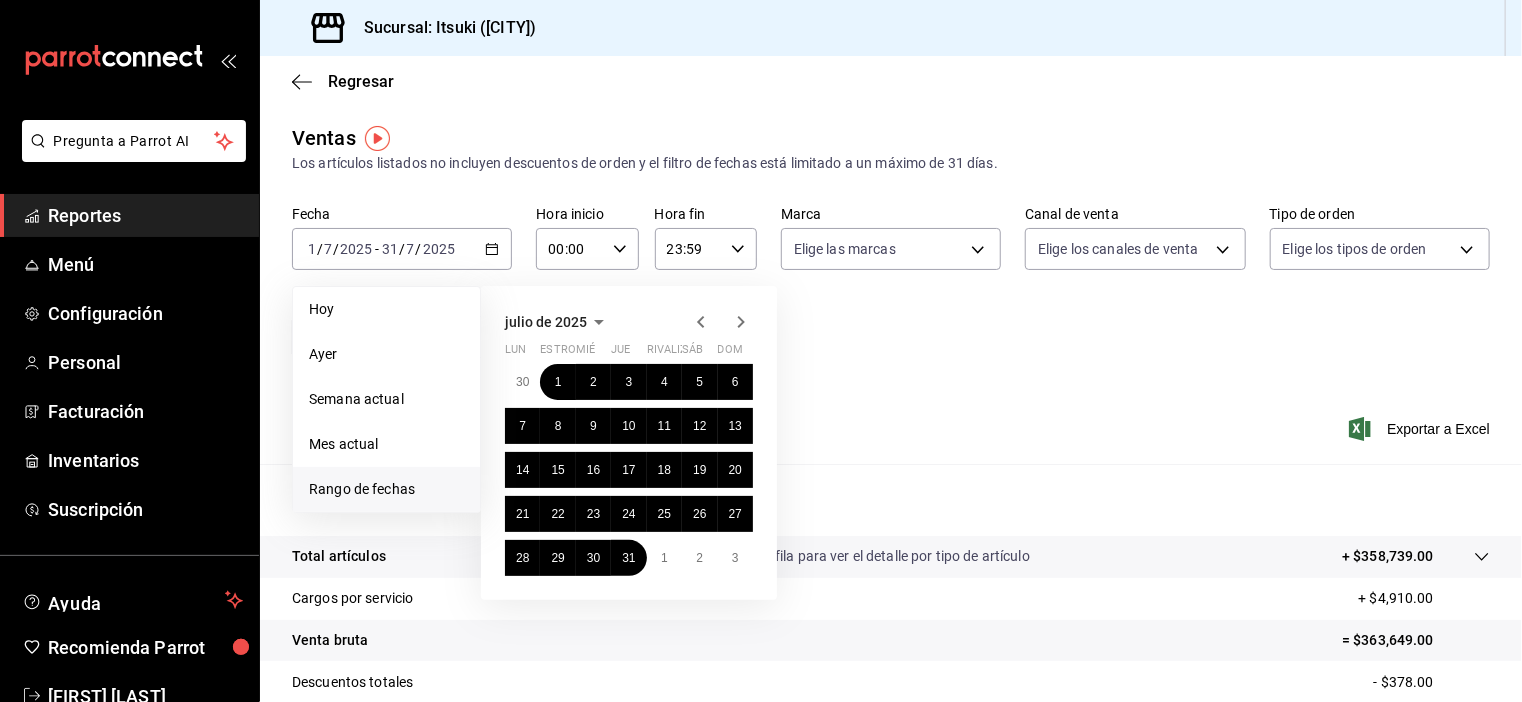 click 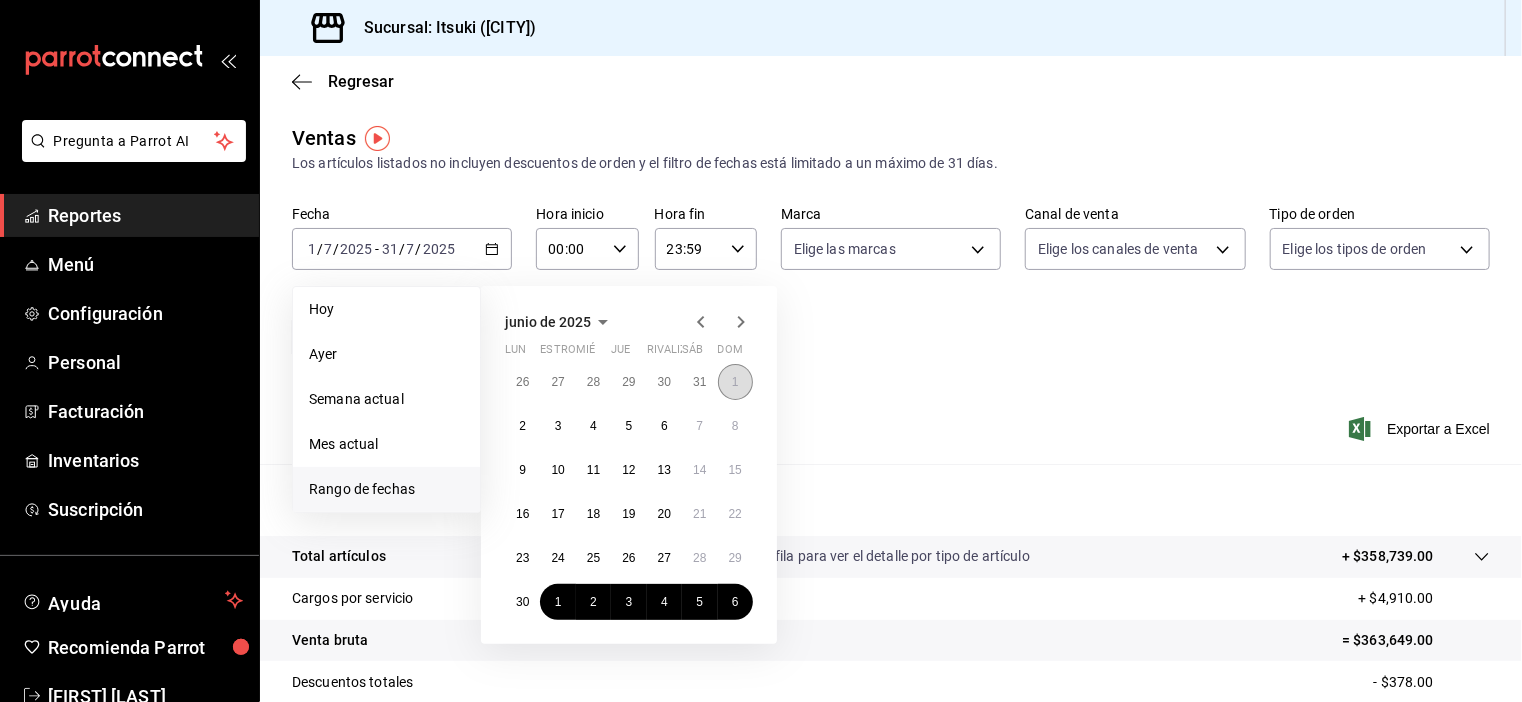 click on "1" at bounding box center (735, 382) 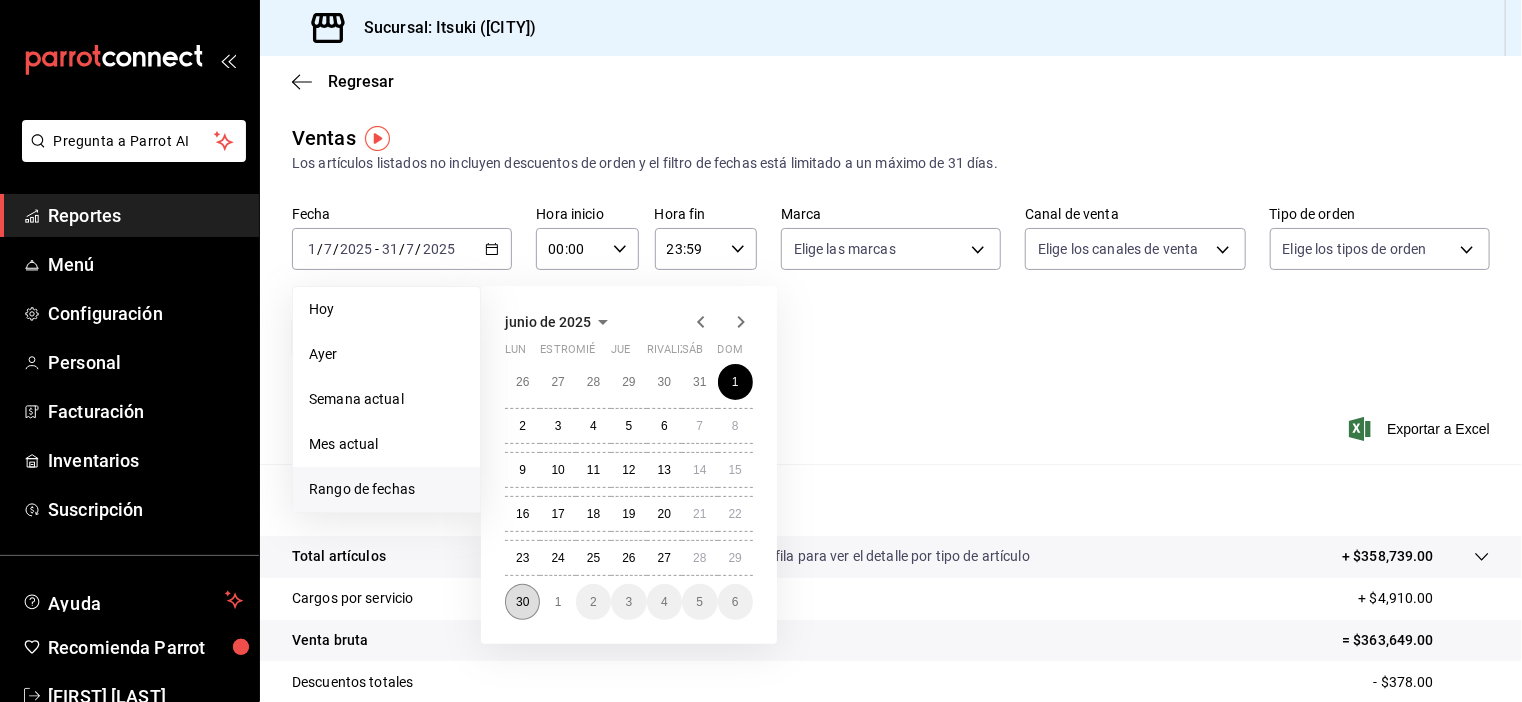 click on "30" at bounding box center [522, 602] 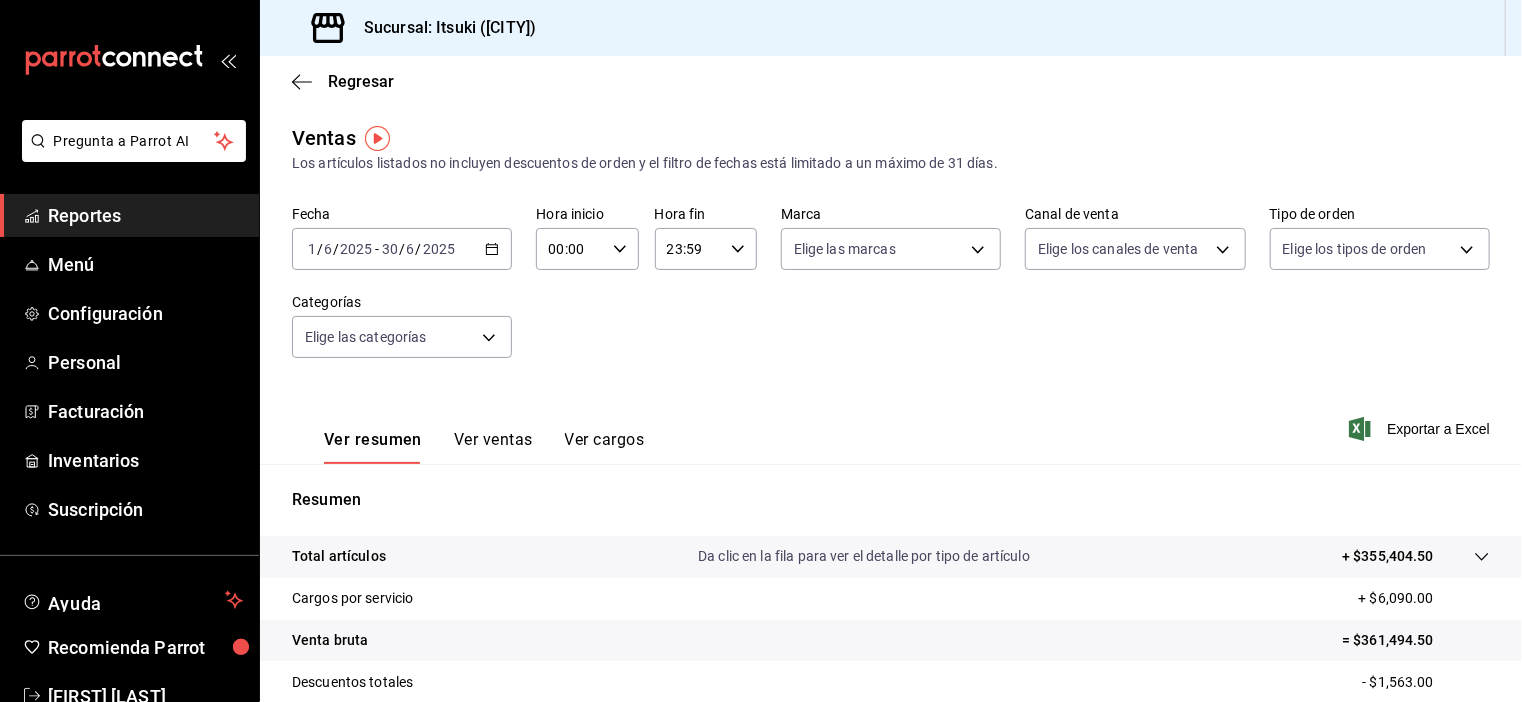 click on "2025-06-01 1 / 6 / 2025 - 2025-06-30 30 / 6 / 2025" at bounding box center (402, 249) 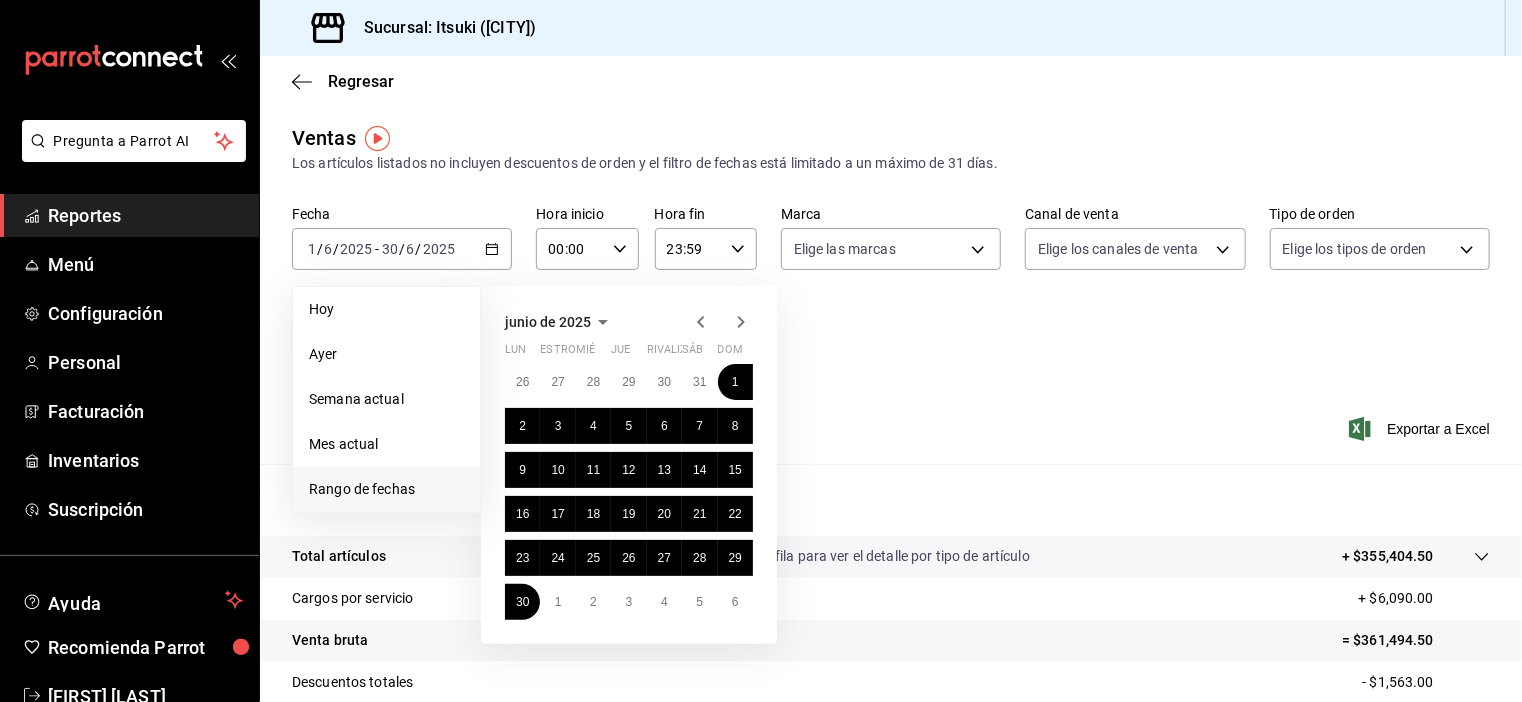 click 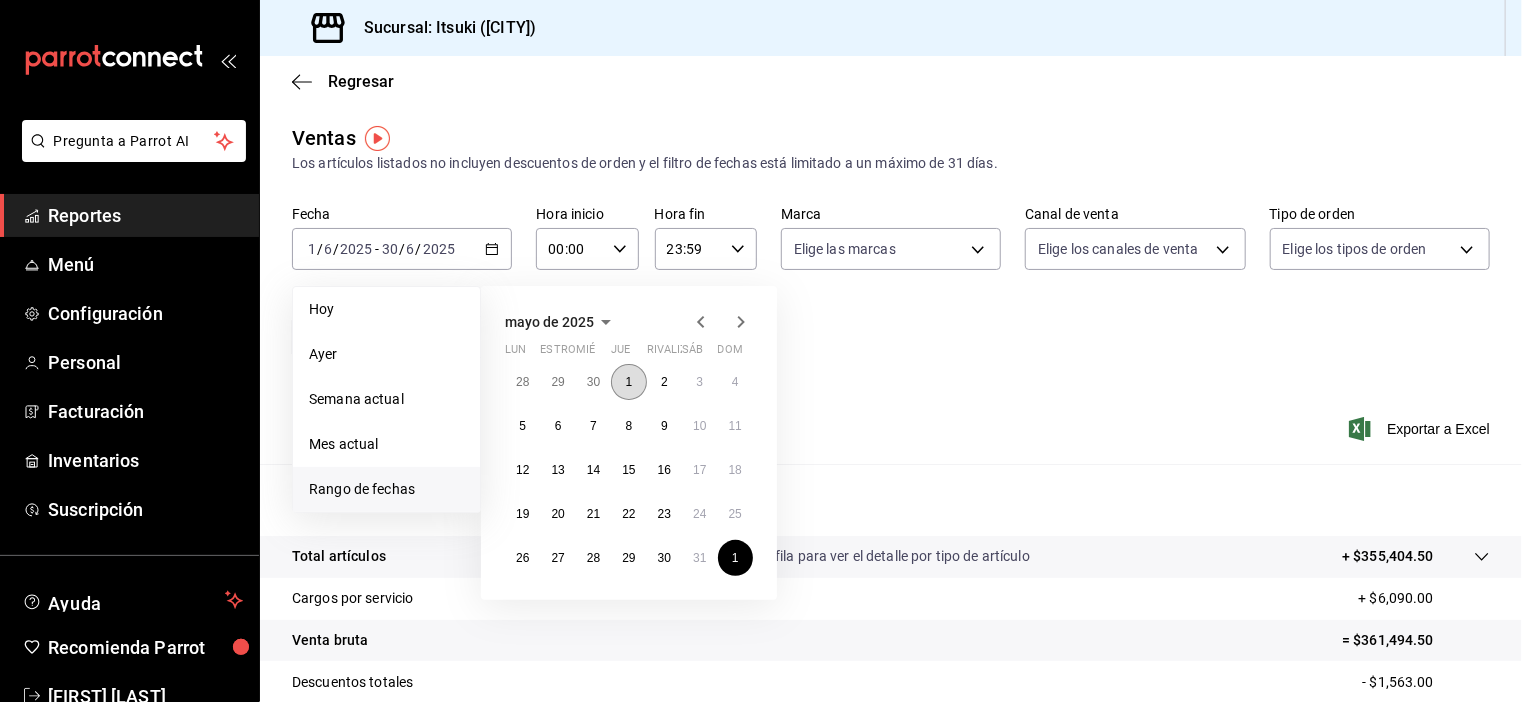 click on "1" at bounding box center [629, 382] 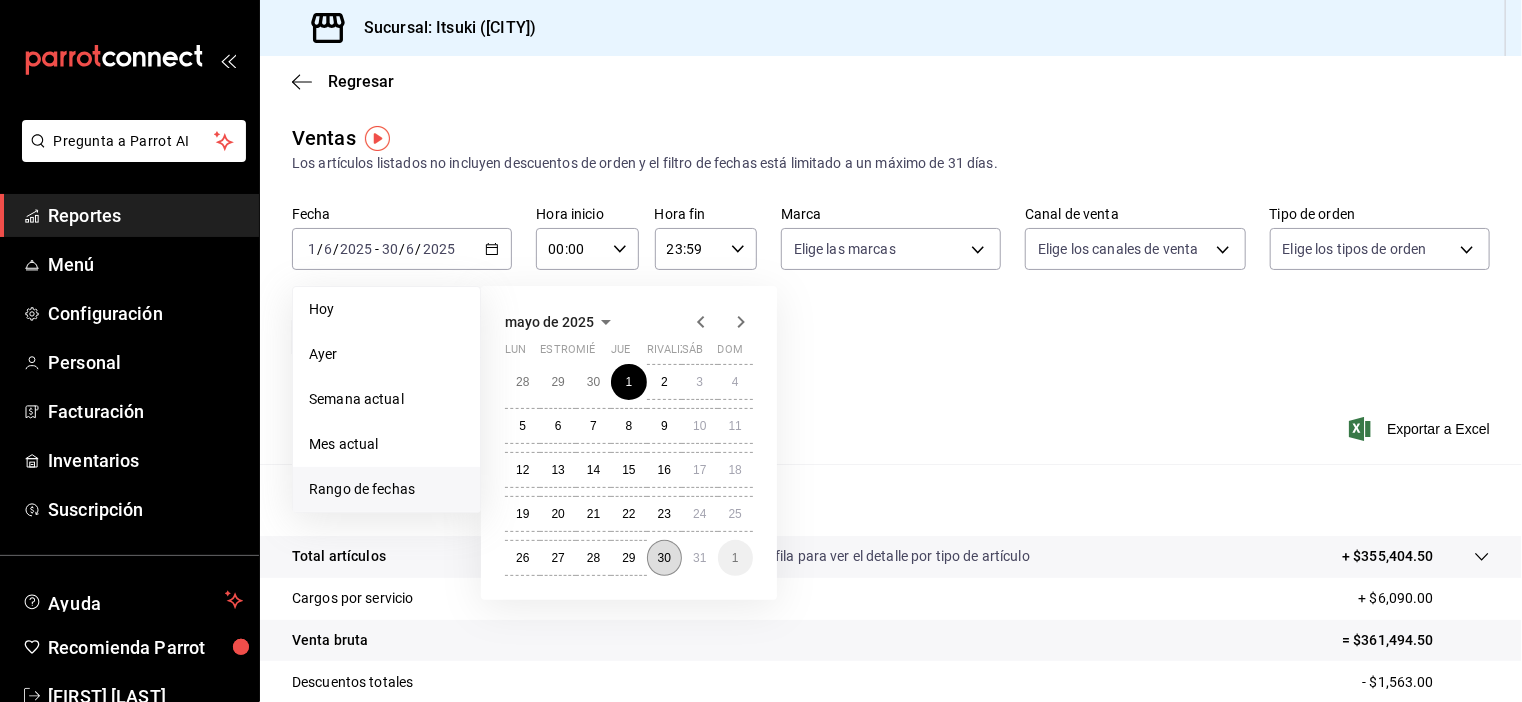 click on "30" at bounding box center [664, 558] 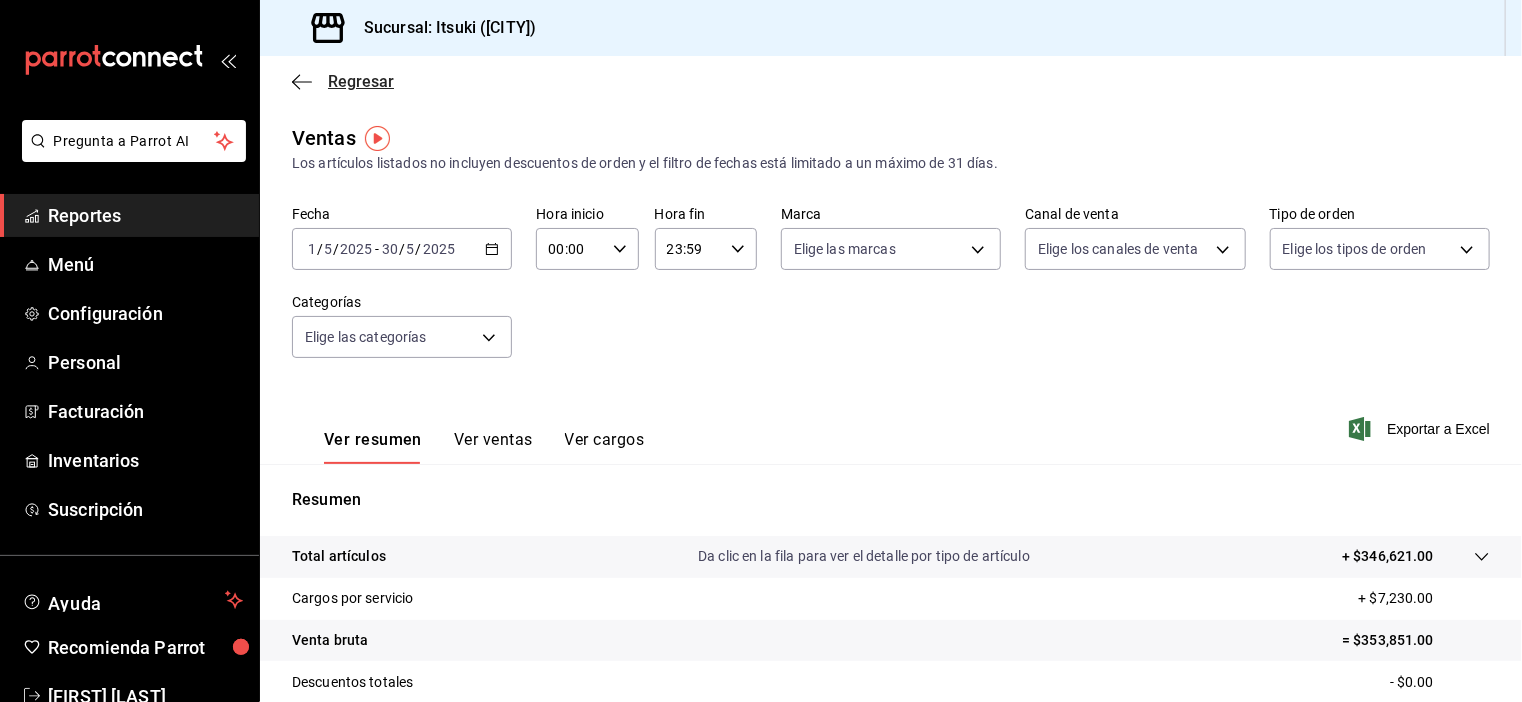 click on "Regresar" at bounding box center [361, 81] 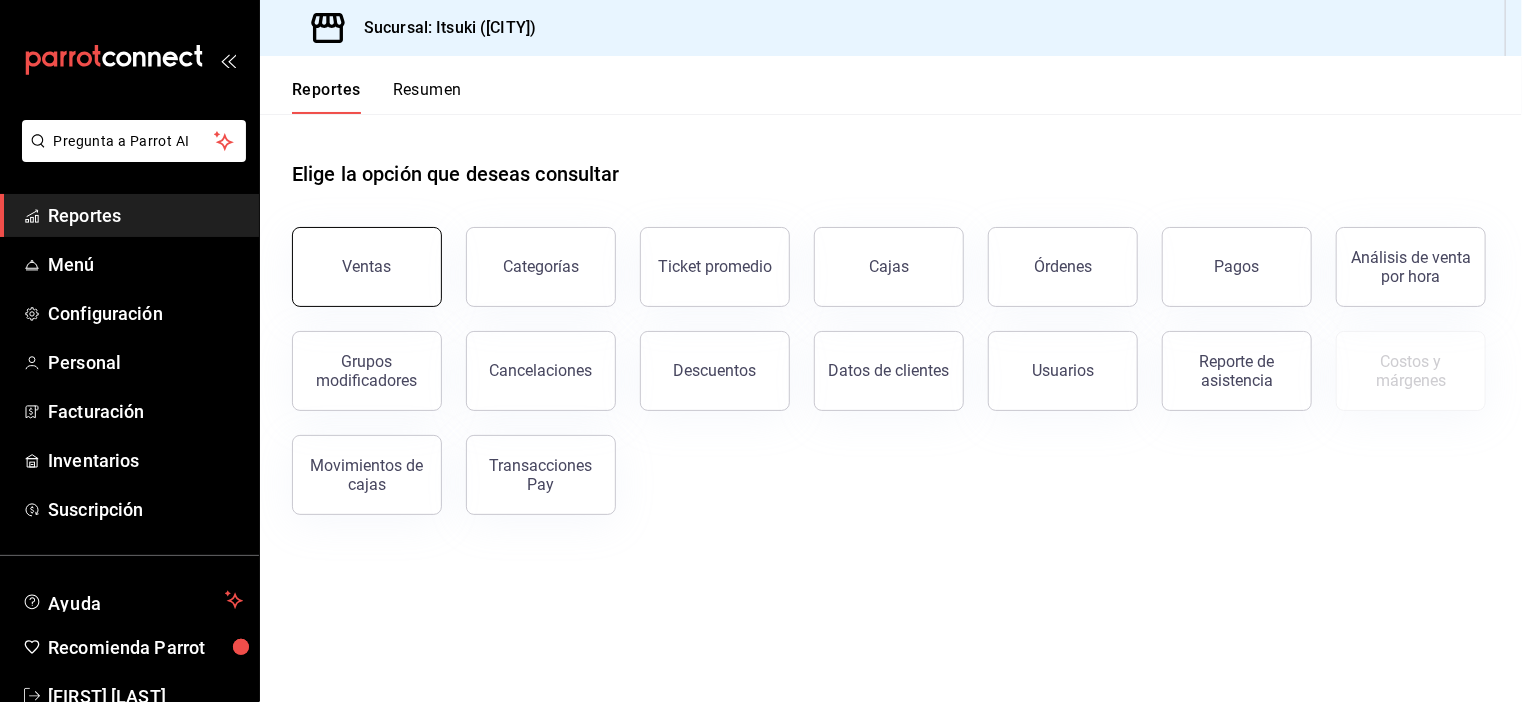 click on "Ventas" at bounding box center (367, 266) 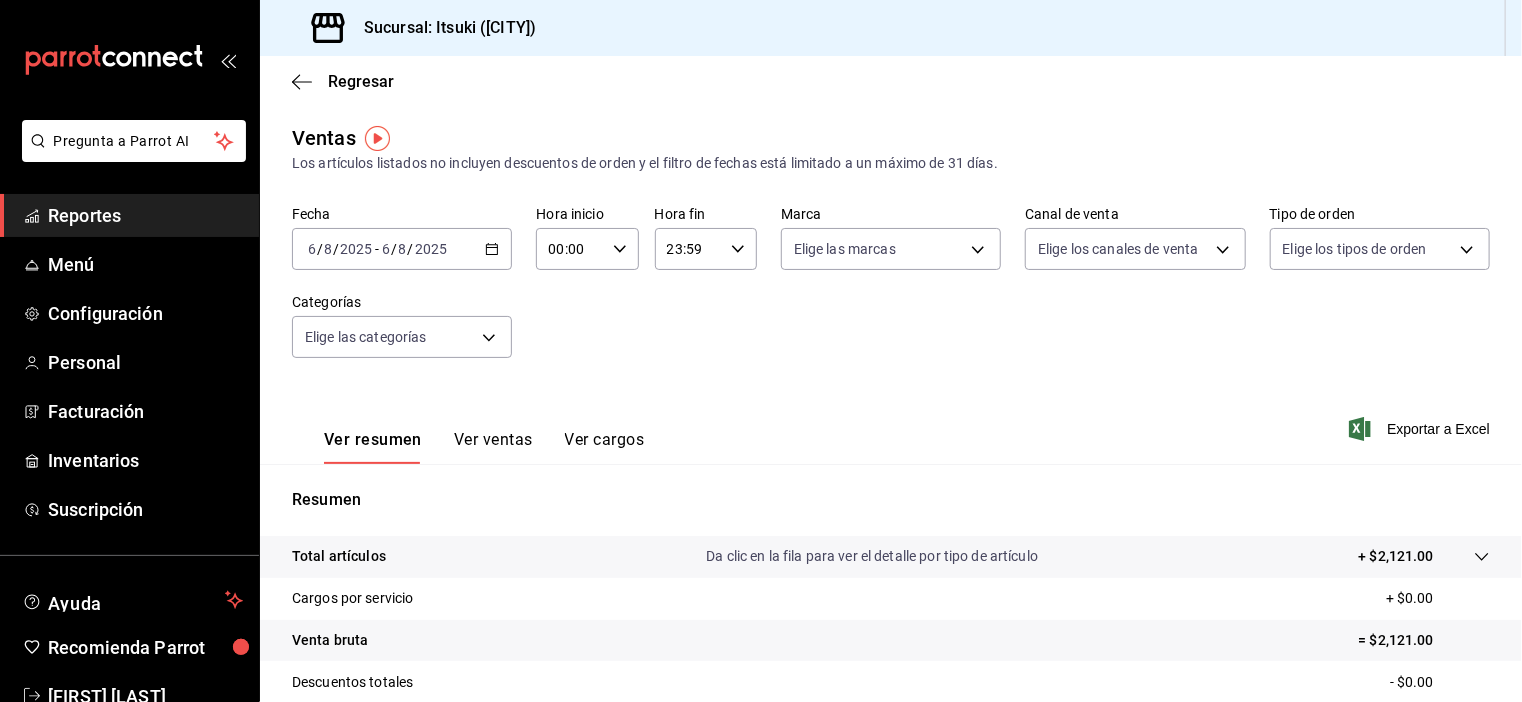 click 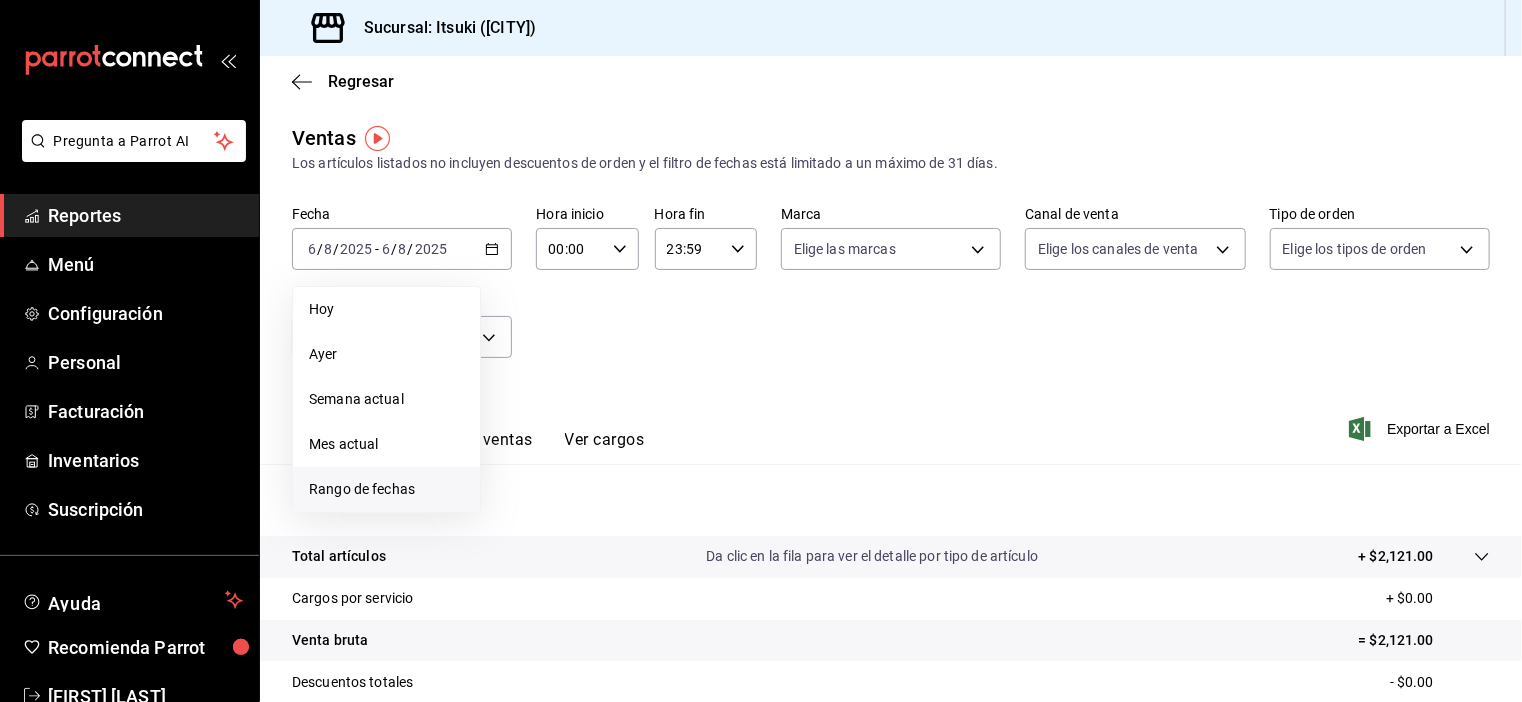 click on "Rango de fechas" at bounding box center [386, 489] 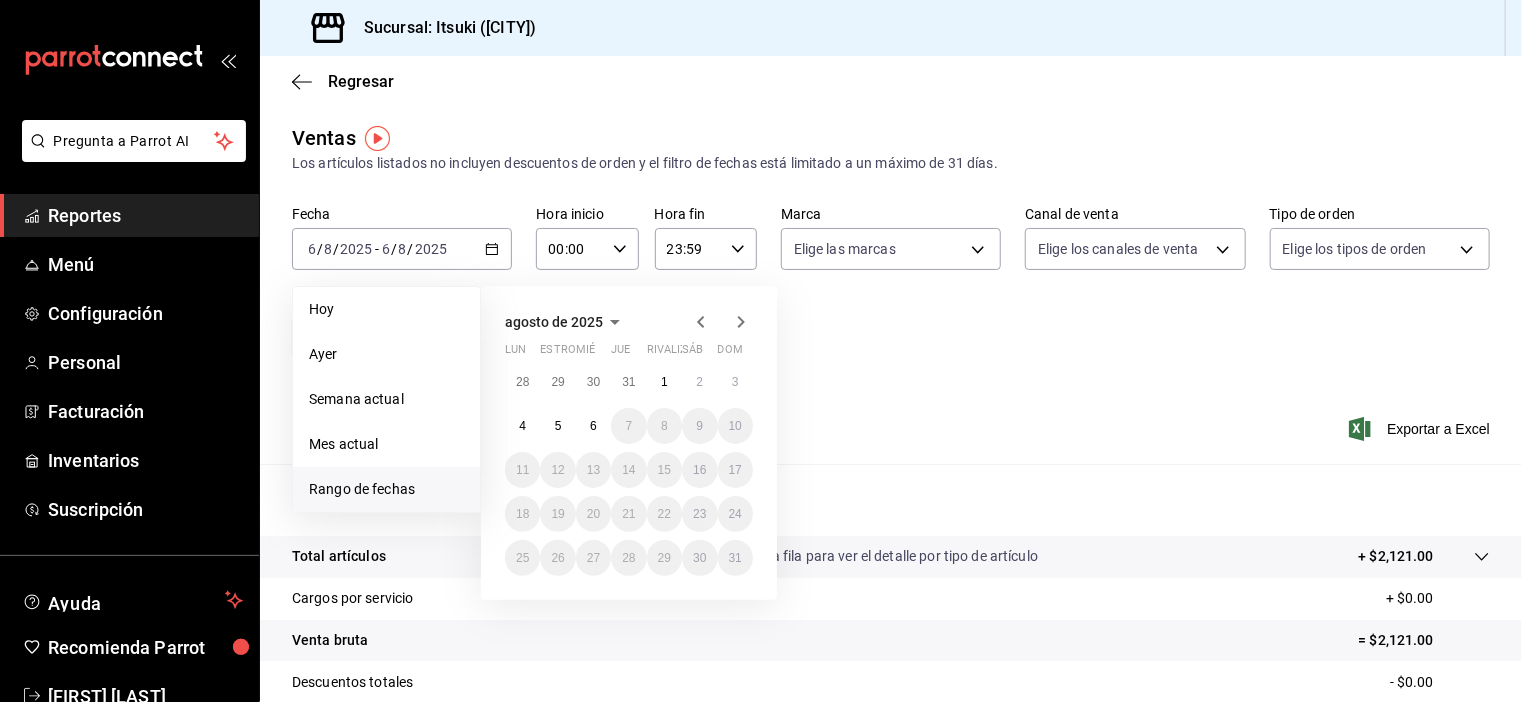 click 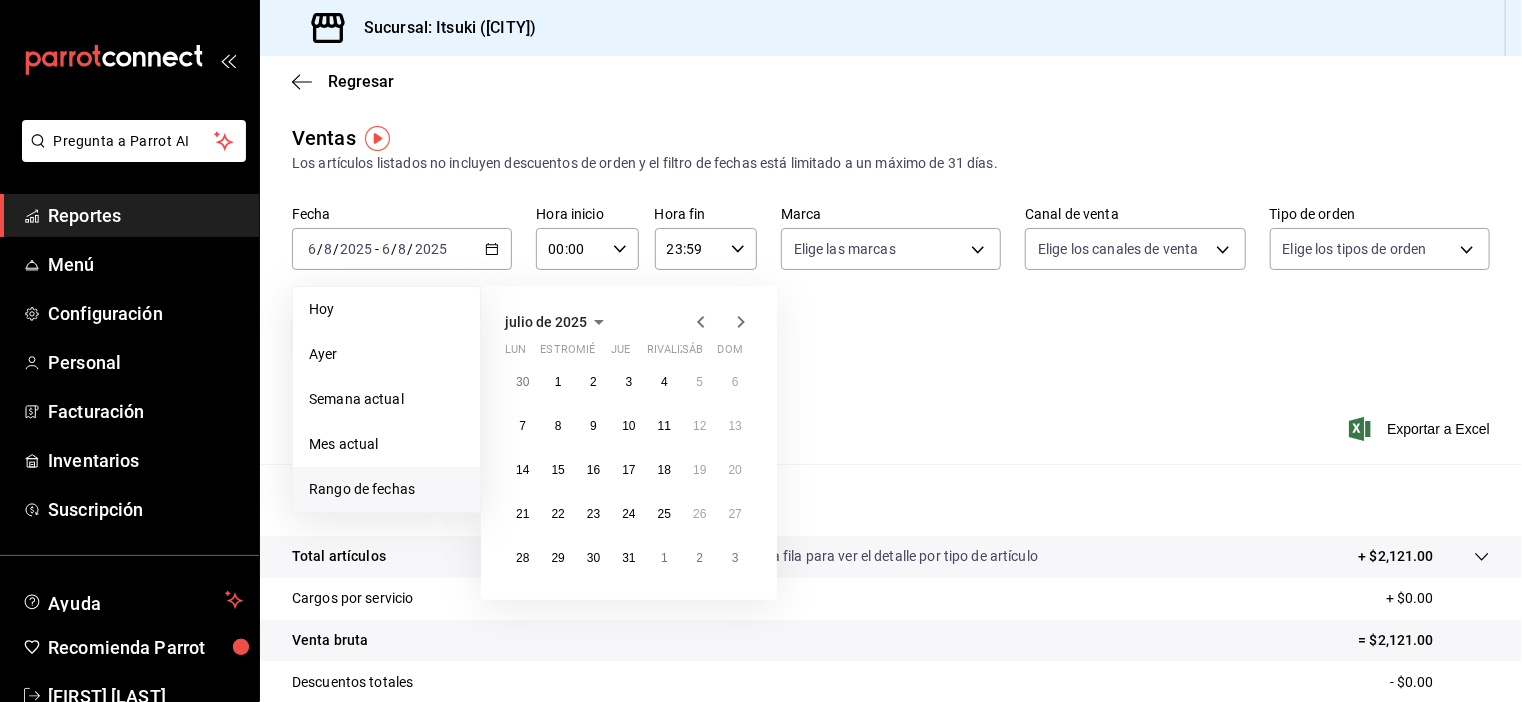 click 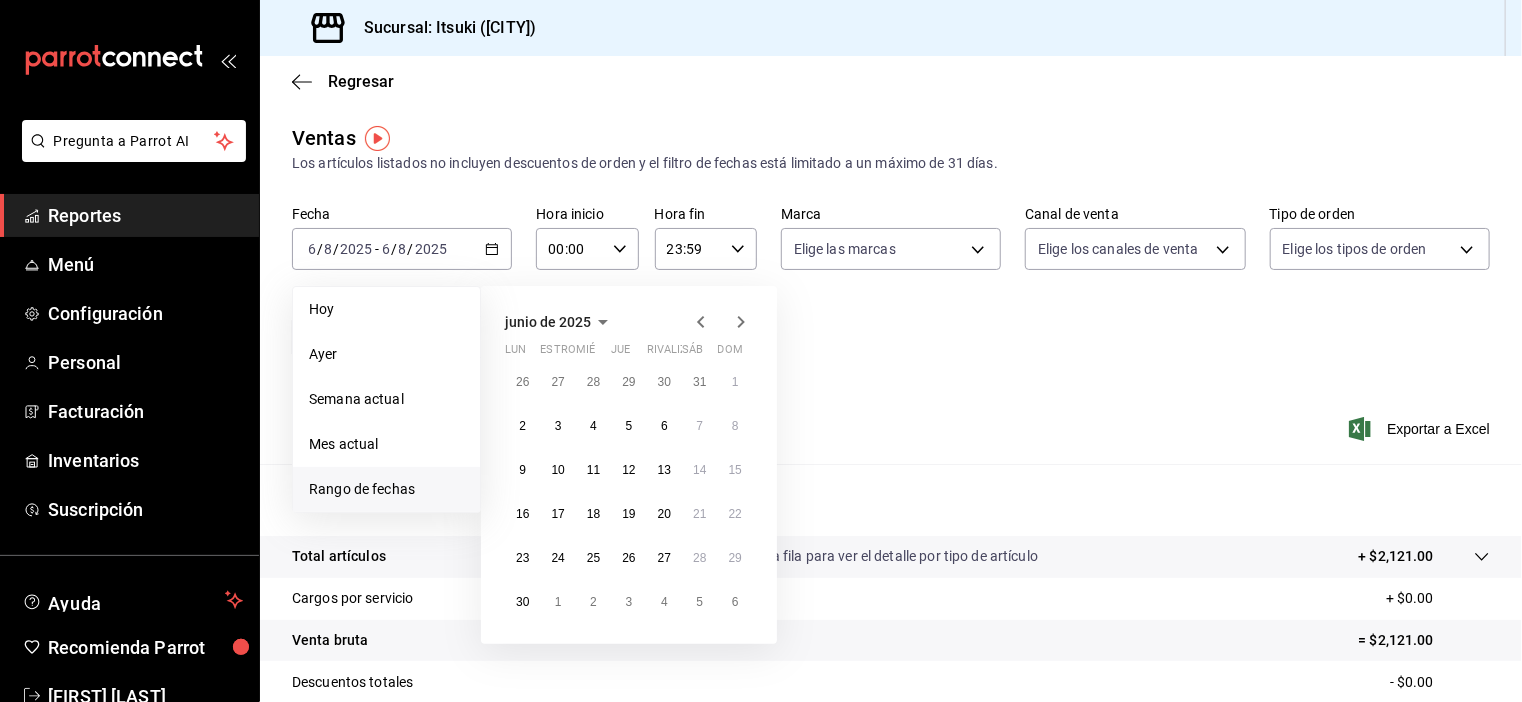 click 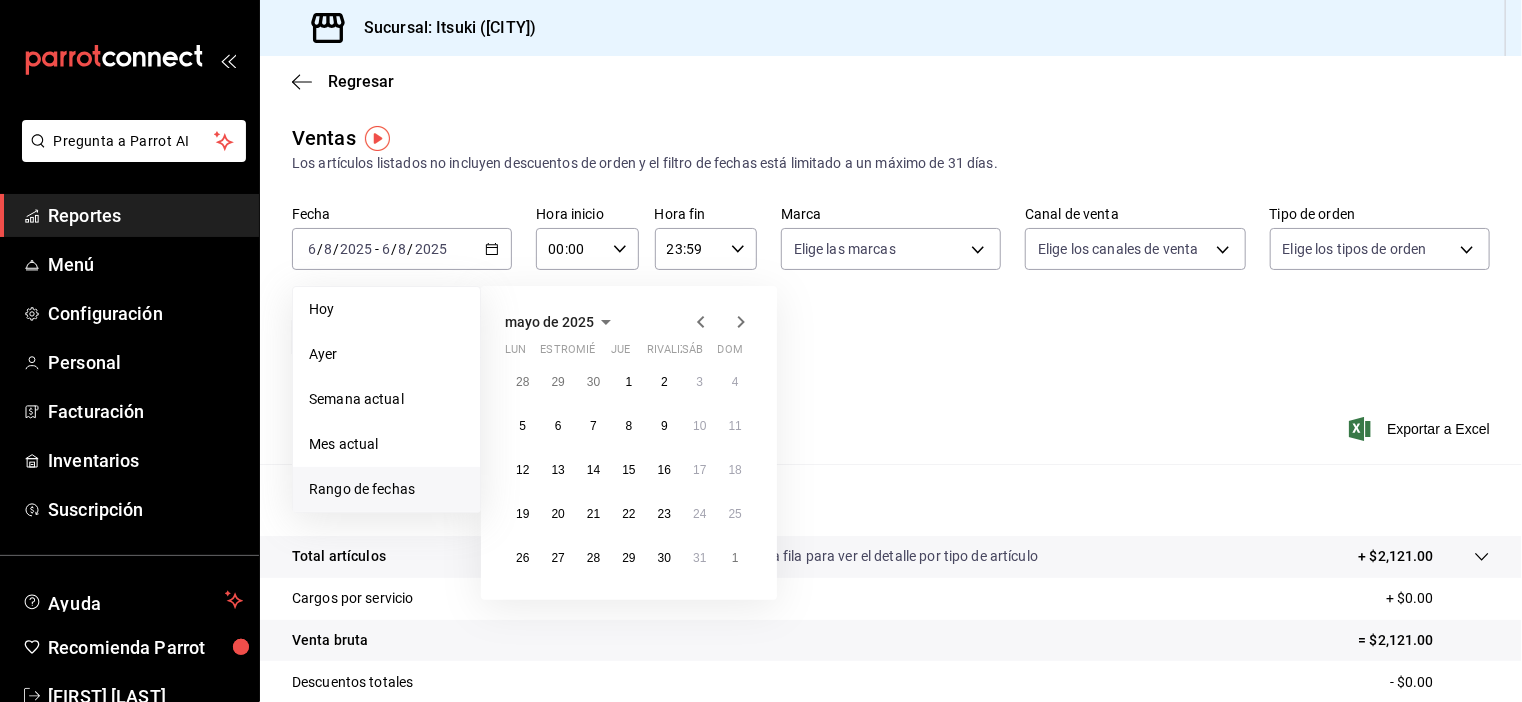click 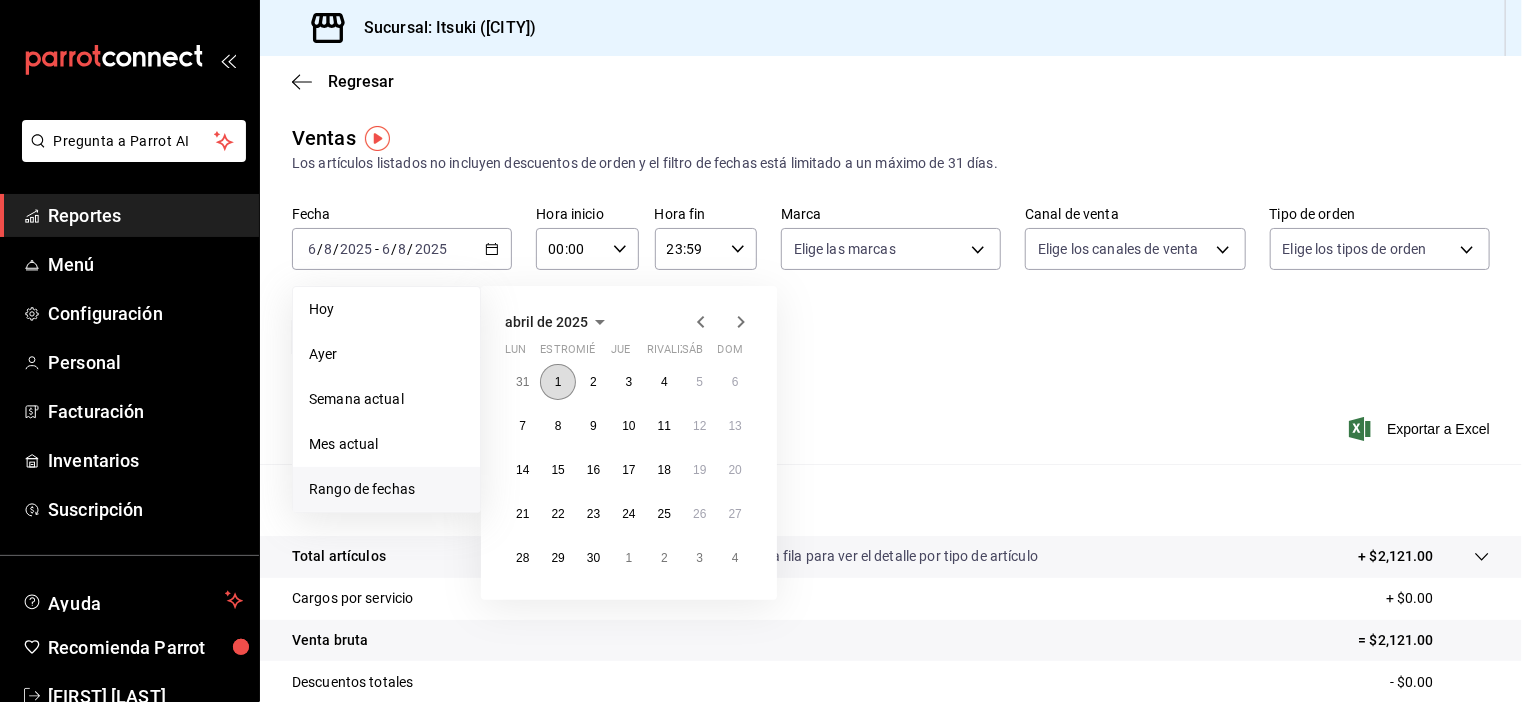 click on "1" at bounding box center (557, 382) 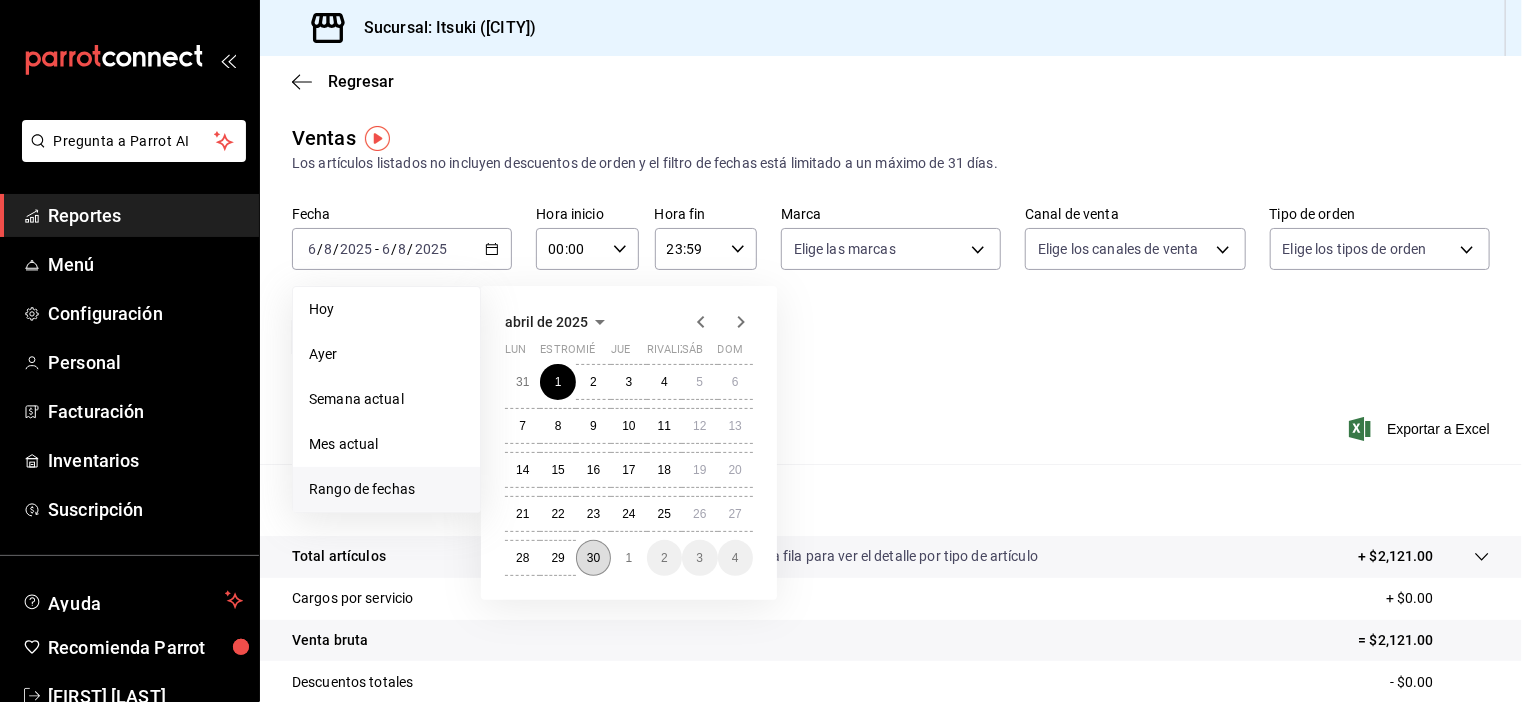 click on "30" at bounding box center [593, 558] 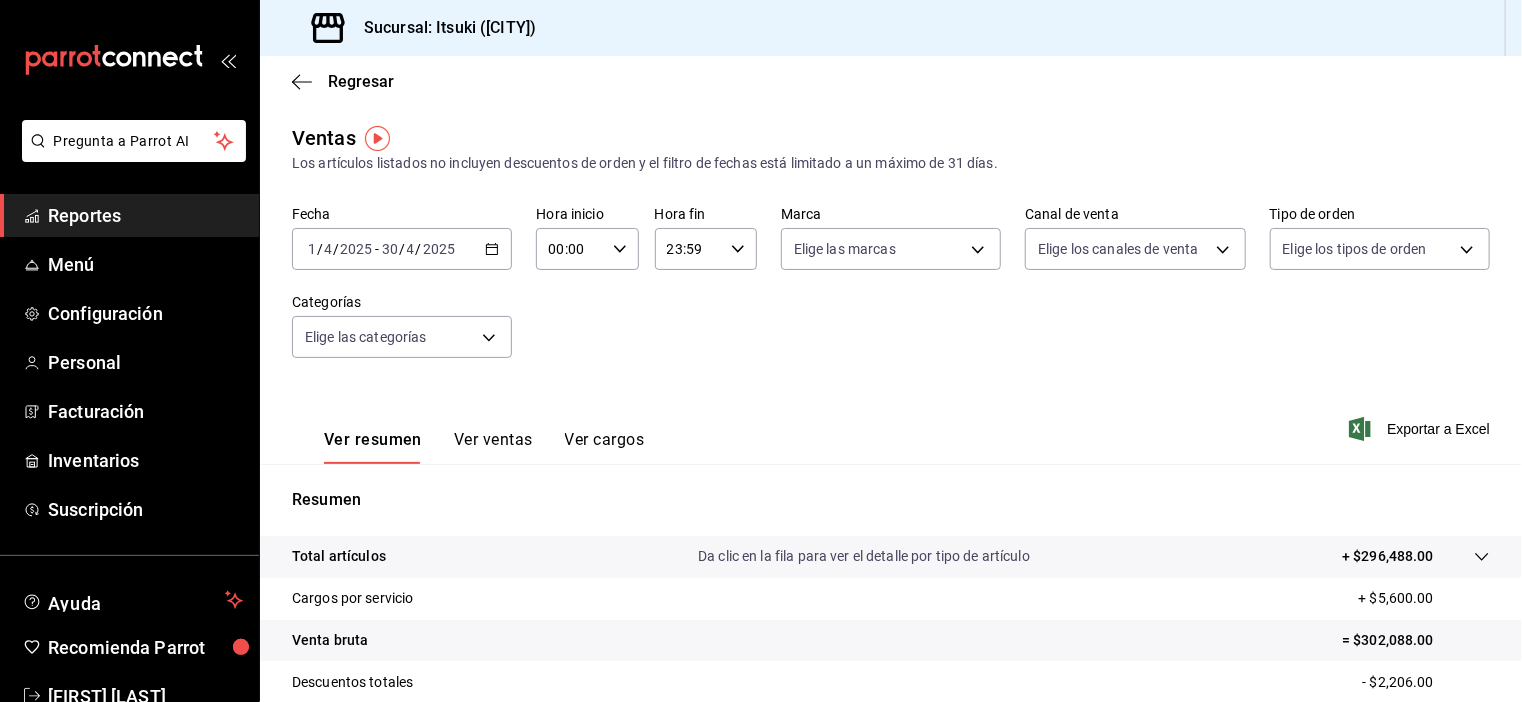 click 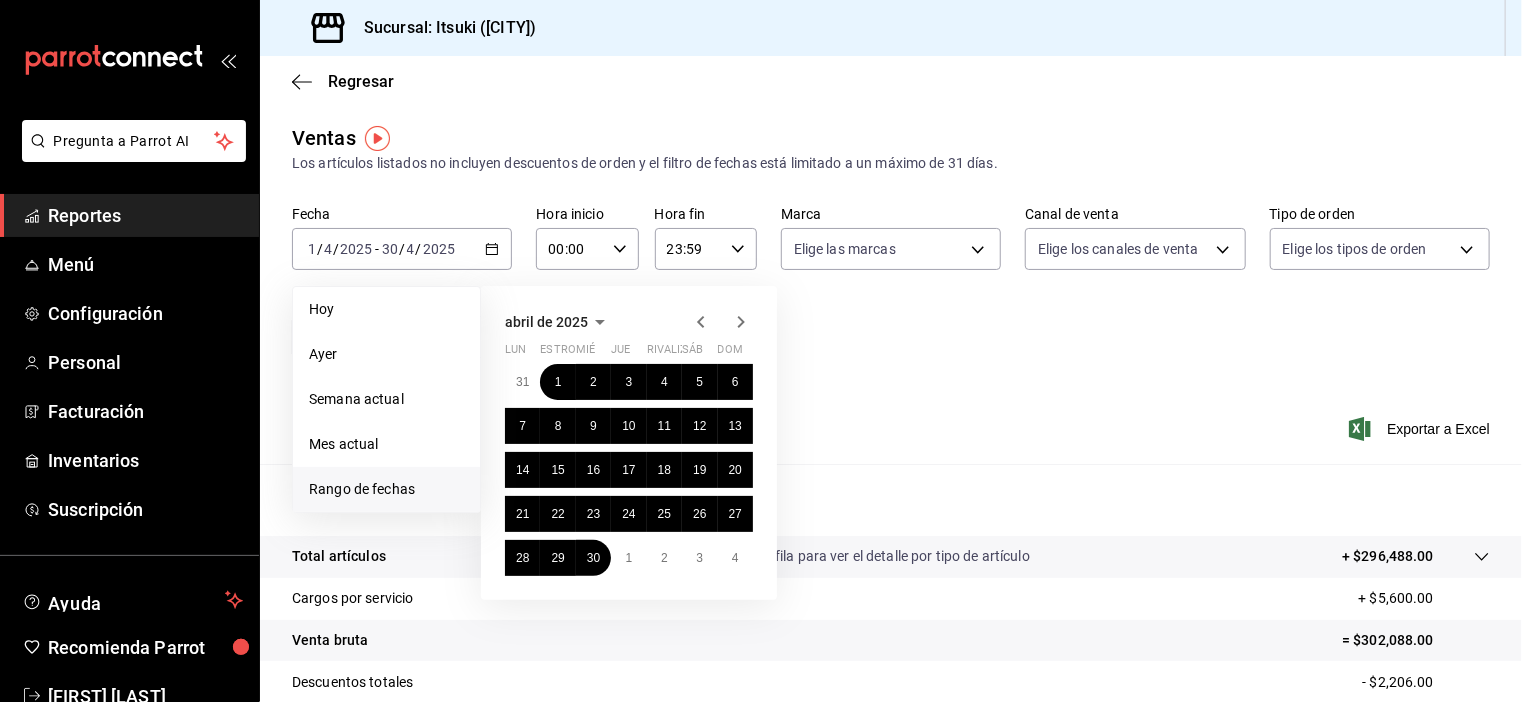 click 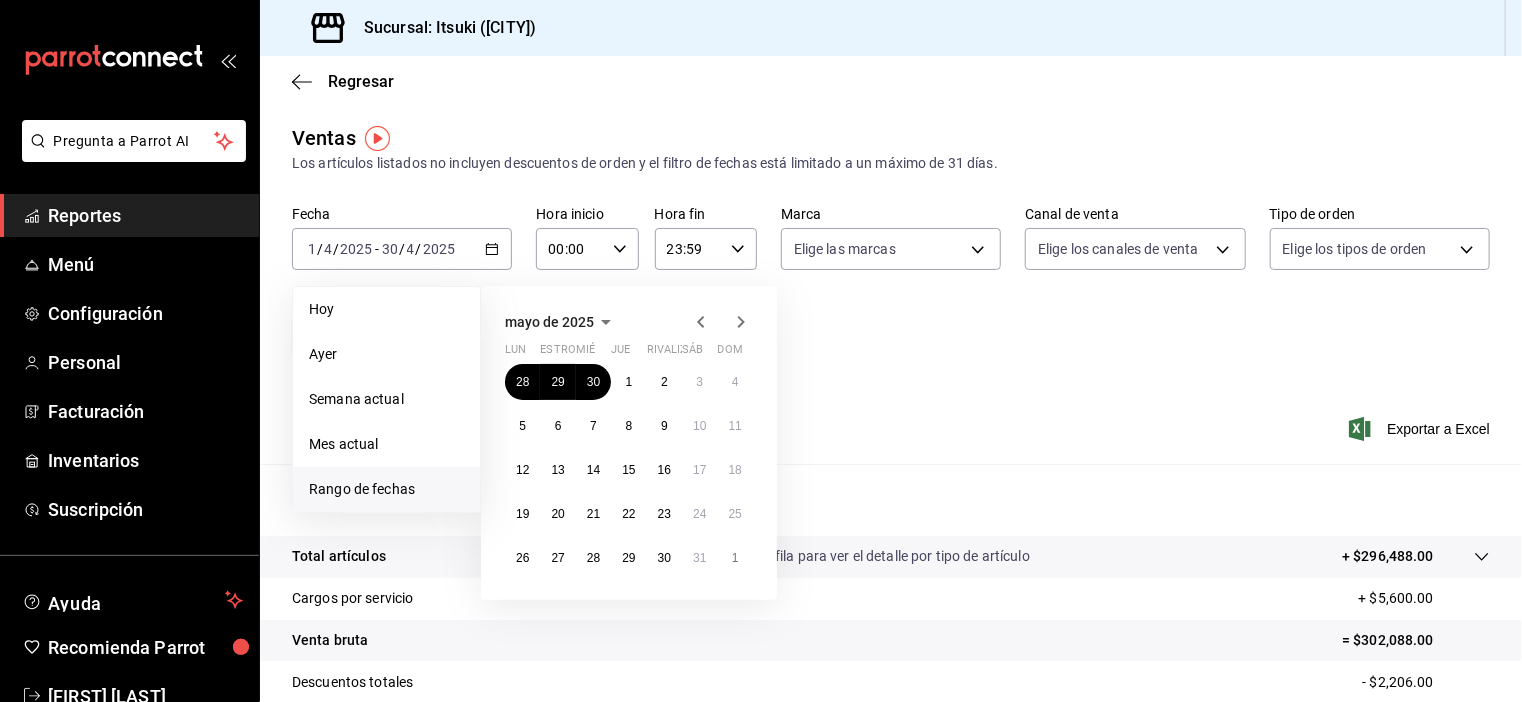 click 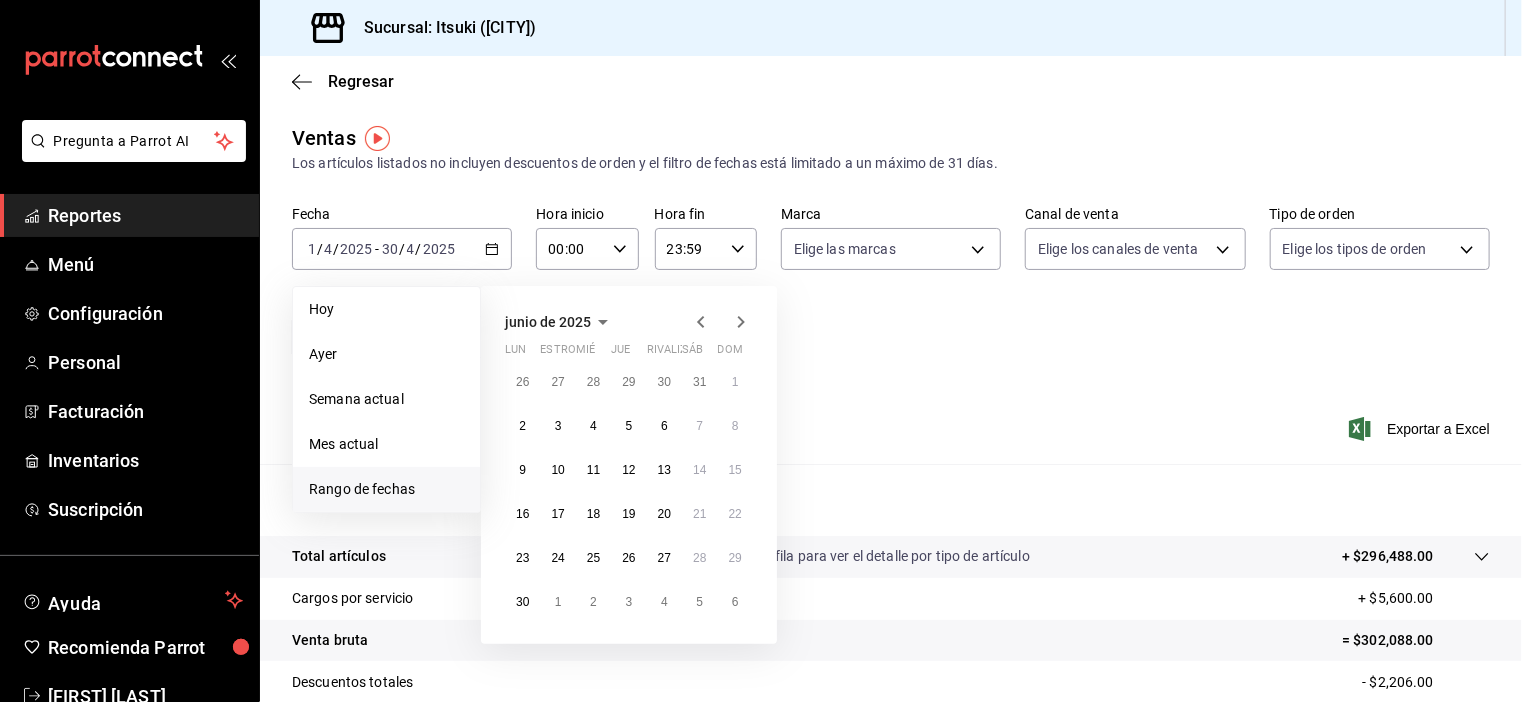 click 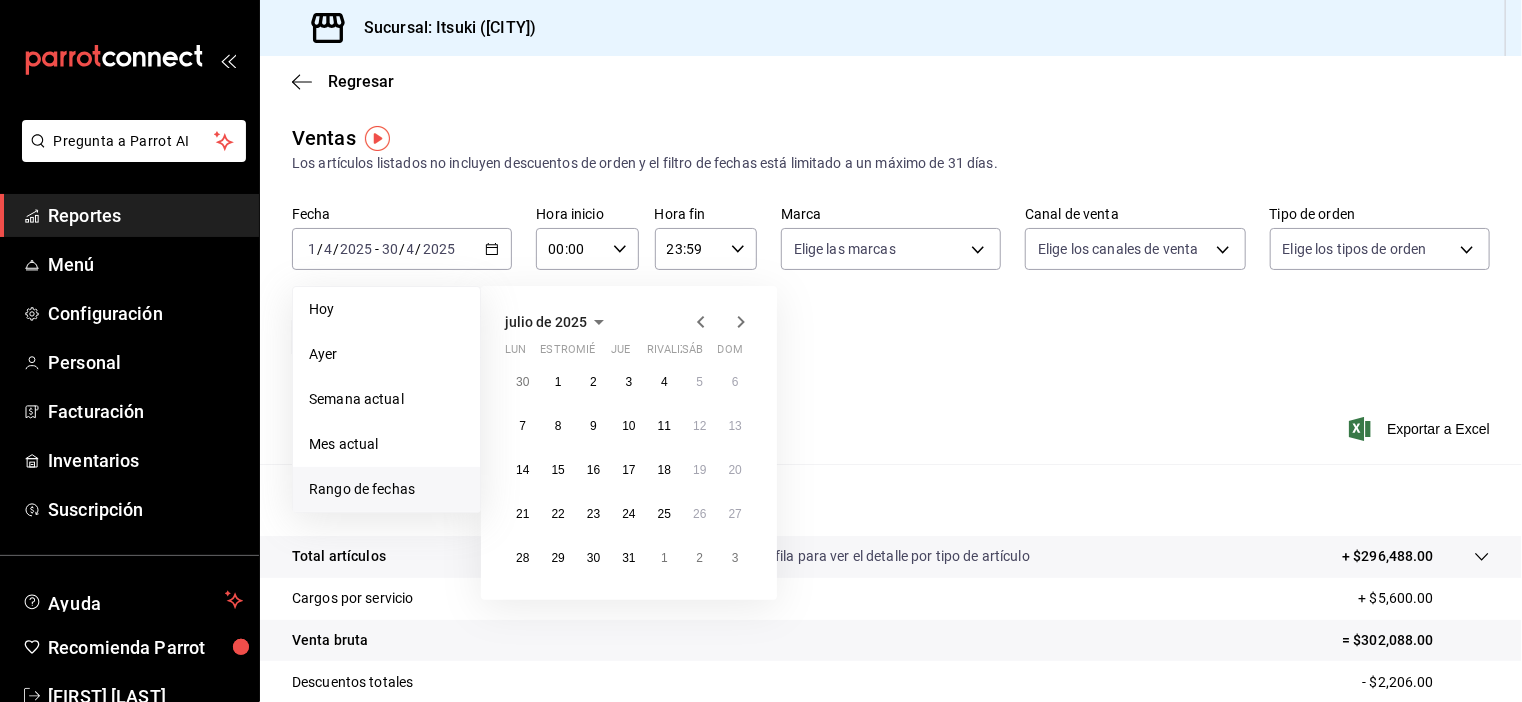 click 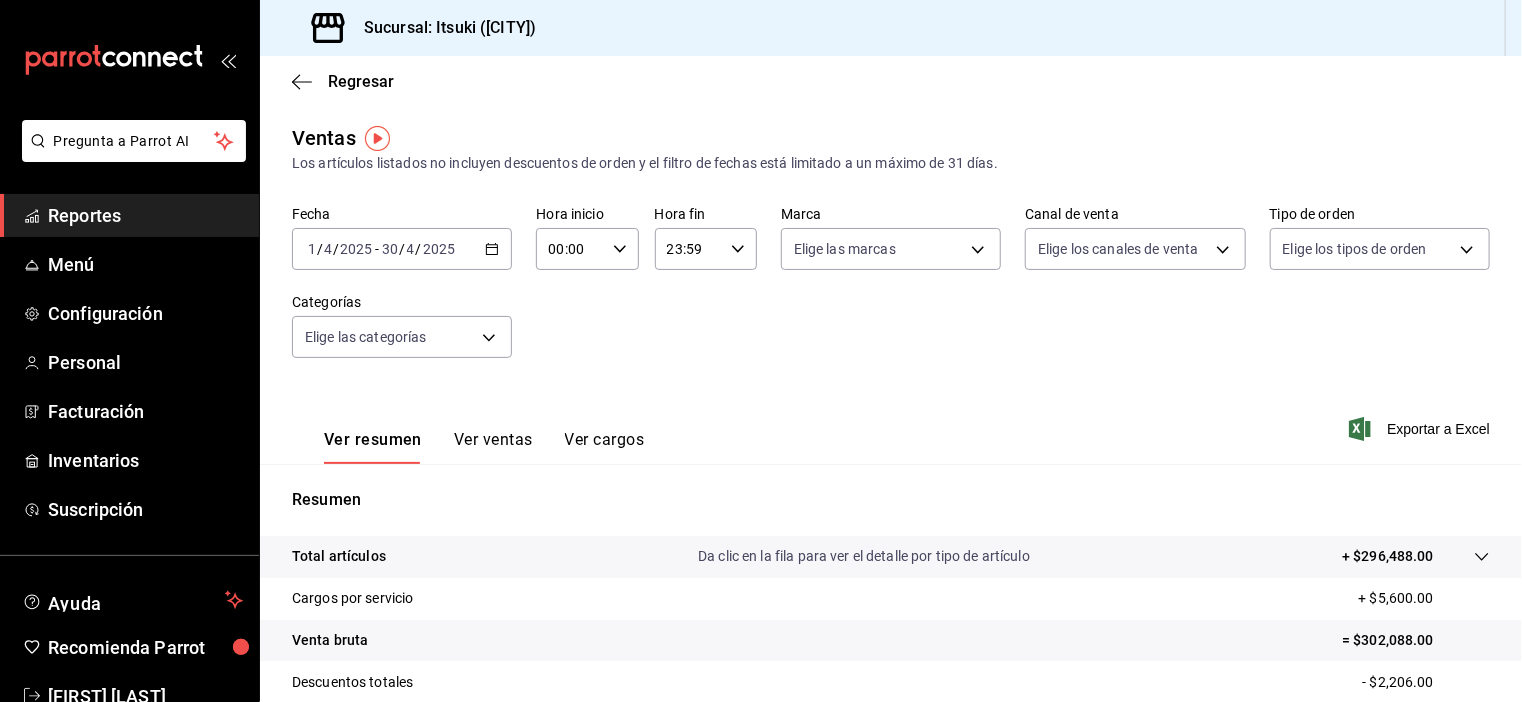 click 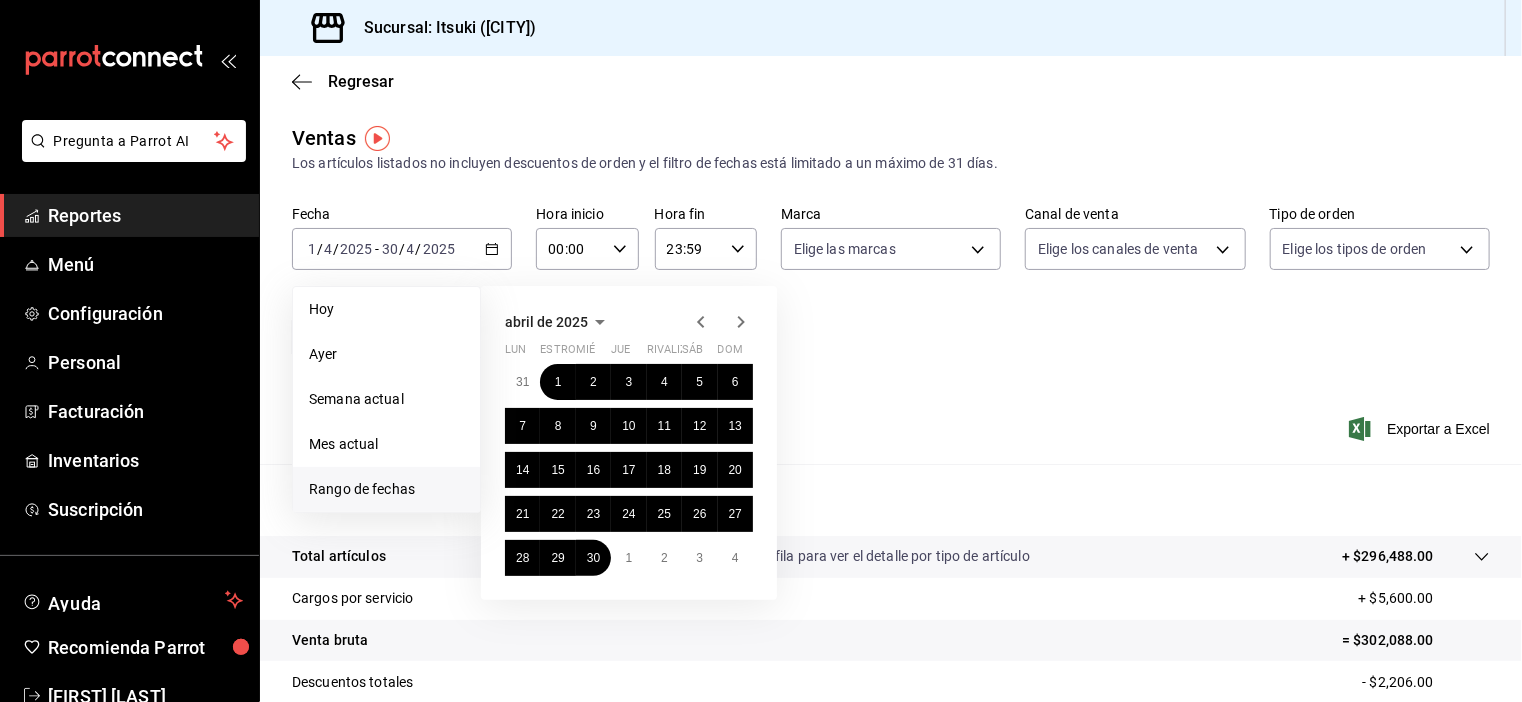 click on "[MONTH] de [YEAR] Lun estropear mié jue rivalizar sáb dom 31 1 2 3 4 5 6 7 8 9 10 11 12 13 14 15 16 17 18 19 20 21 22 23 24 25 26 27 28 29 30 1 2 3 4" at bounding box center (656, 435) 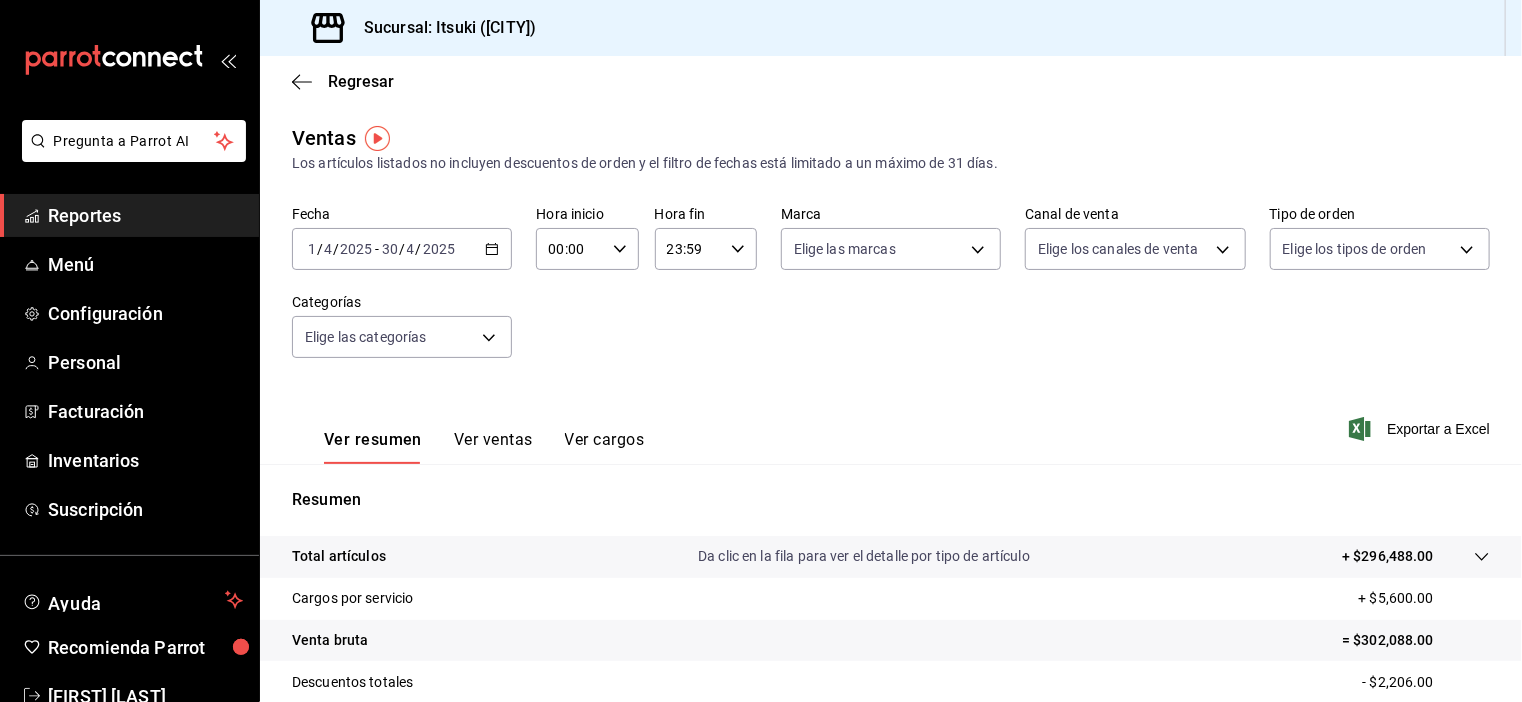 click on "2025-04-01 1 / 4 / 2025 - 2025-04-30 30 / 4 / 2025" at bounding box center [402, 249] 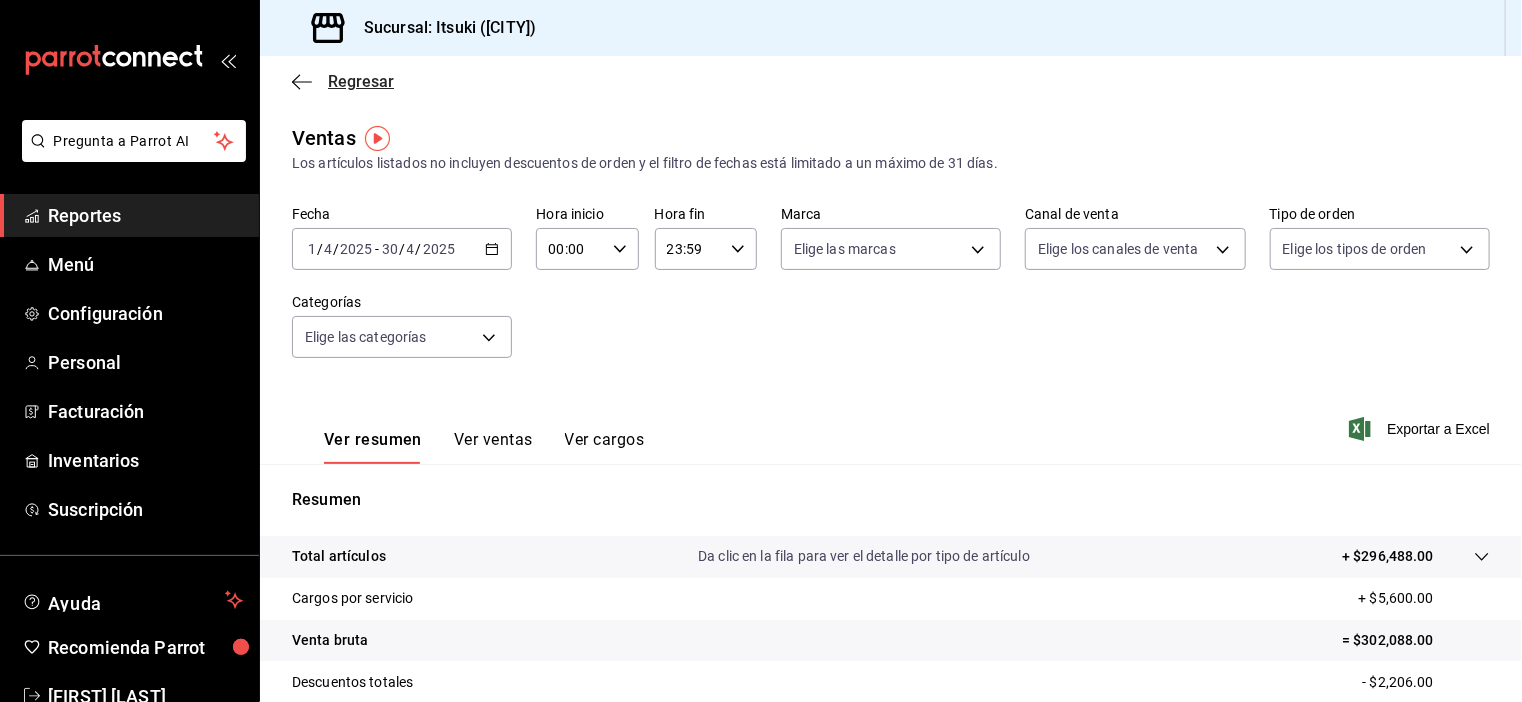 click on "Regresar" at bounding box center (361, 81) 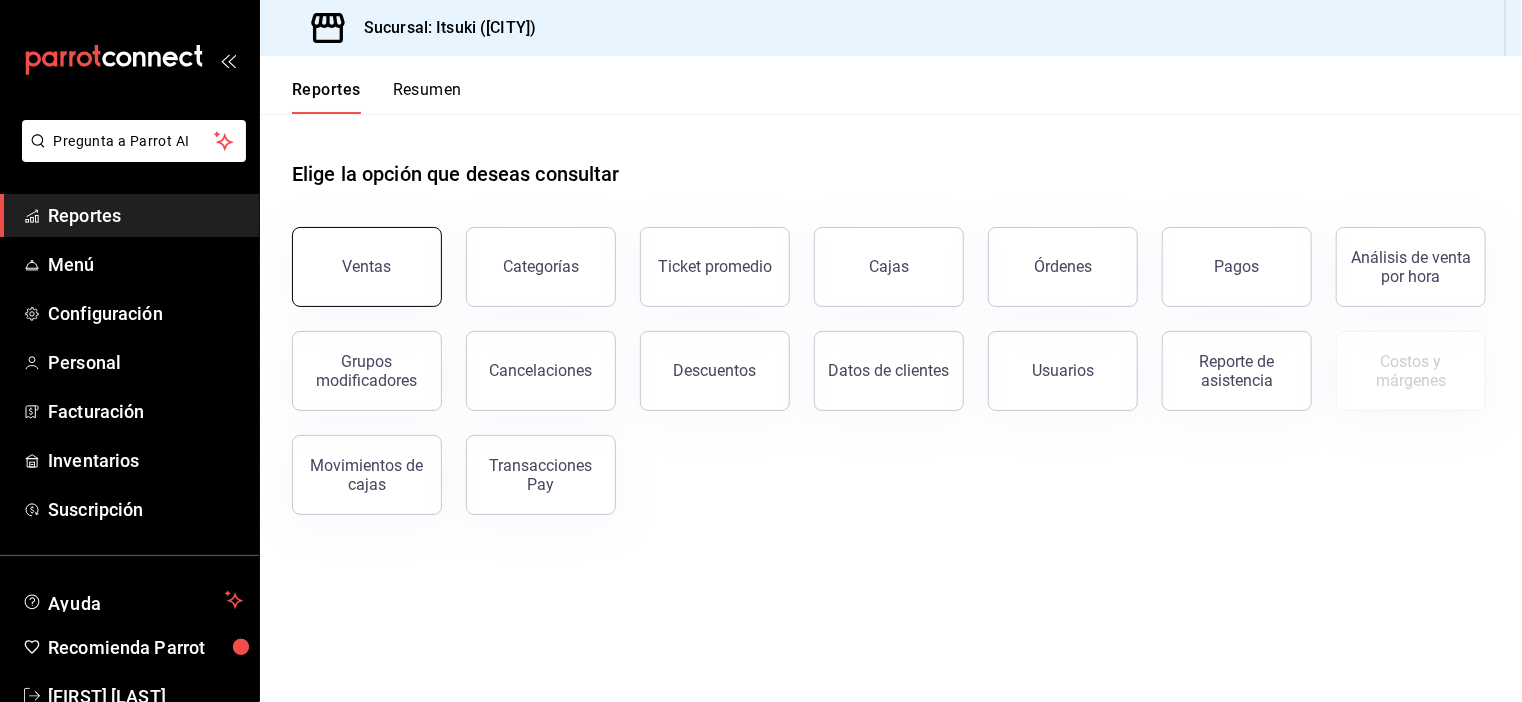 click on "Ventas" at bounding box center (367, 267) 